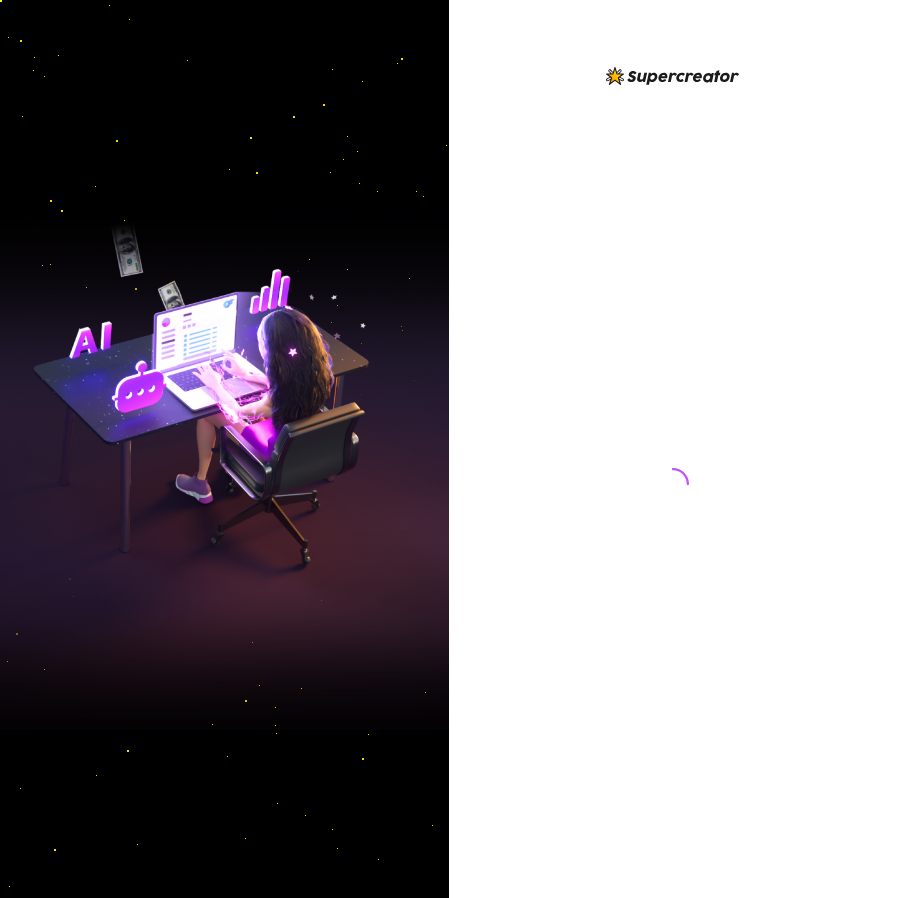 scroll, scrollTop: 0, scrollLeft: 0, axis: both 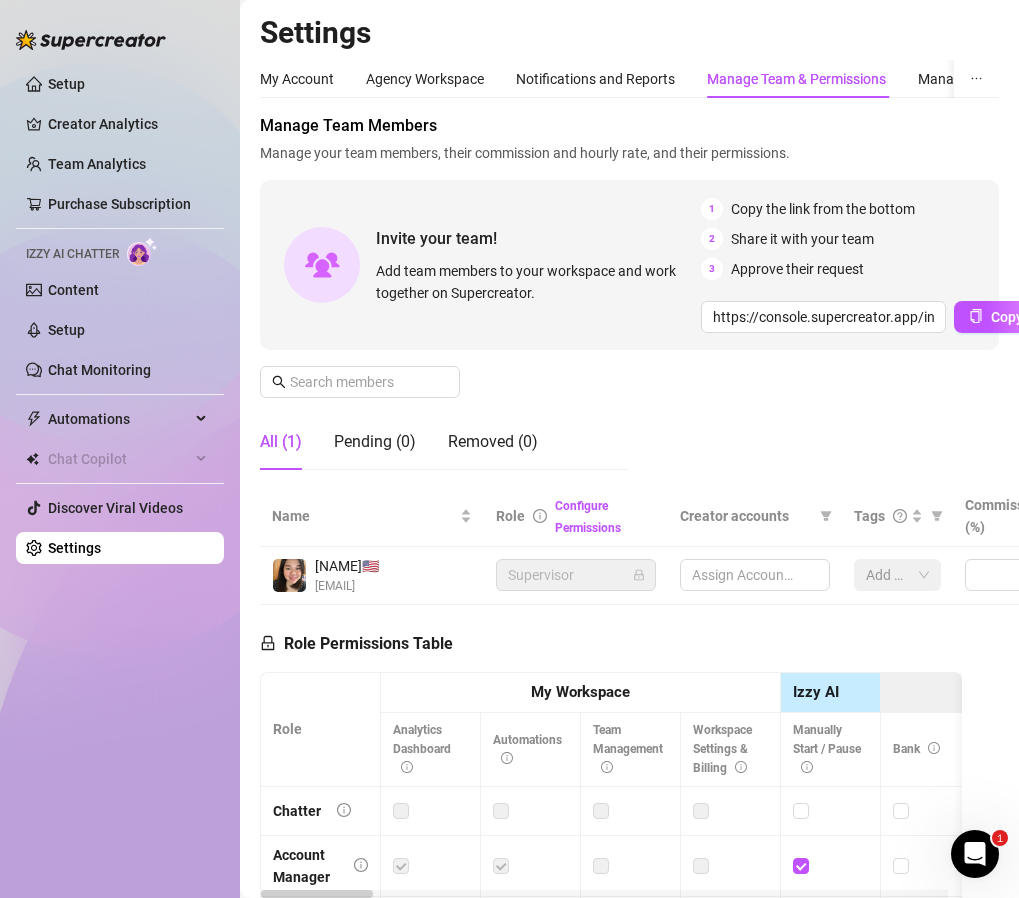 click on "Manage Team & Permissions" at bounding box center (796, 79) 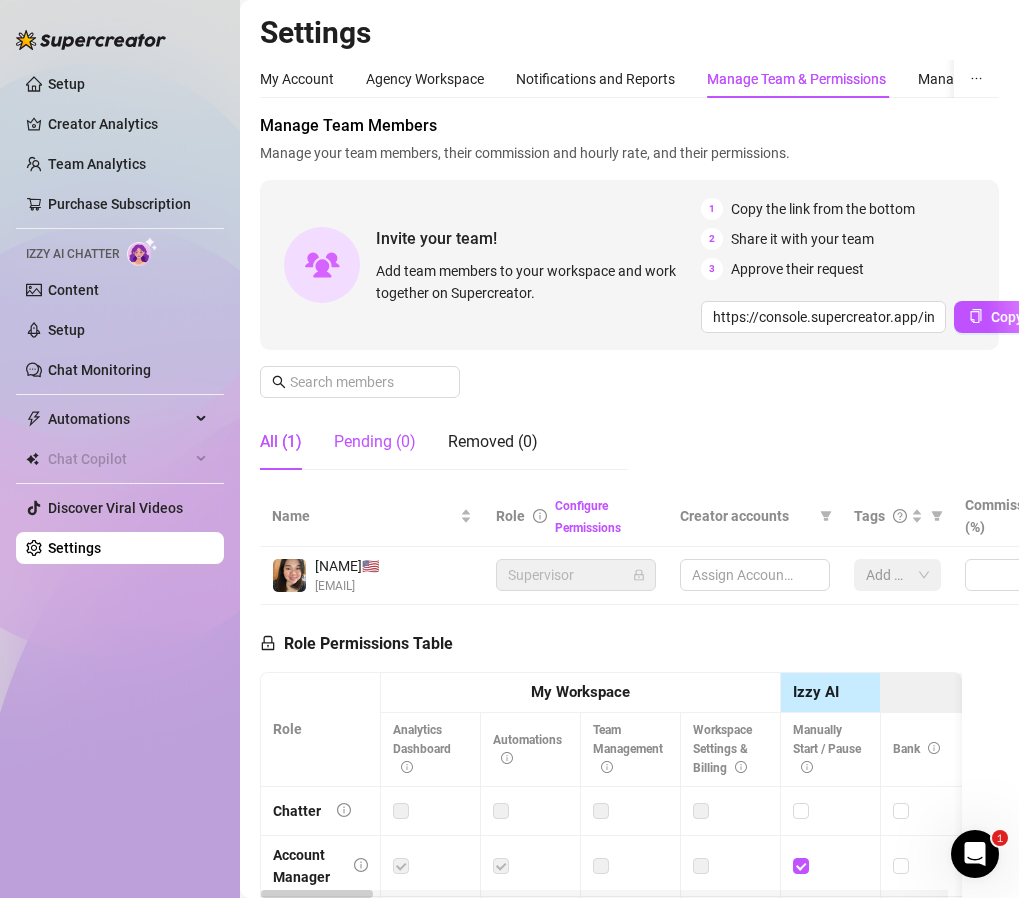 click on "Pending (0)" at bounding box center [375, 442] 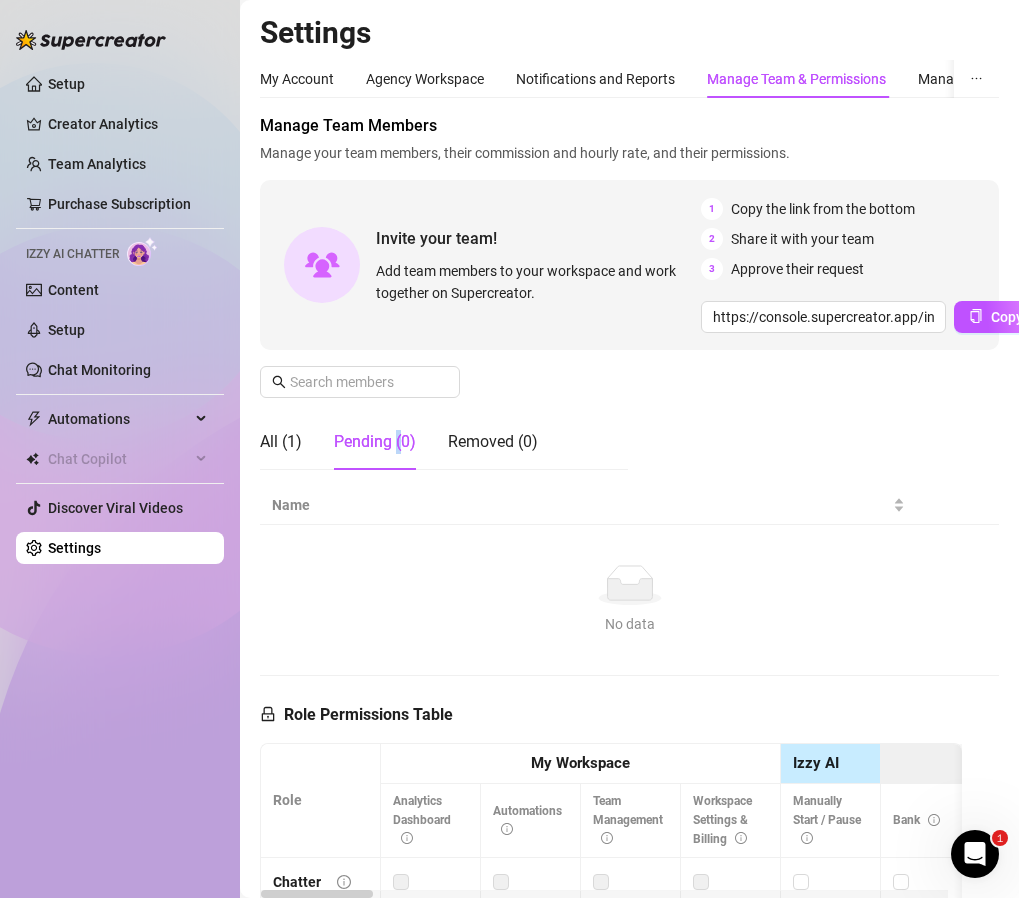 click on "Pending (0)" at bounding box center (375, 442) 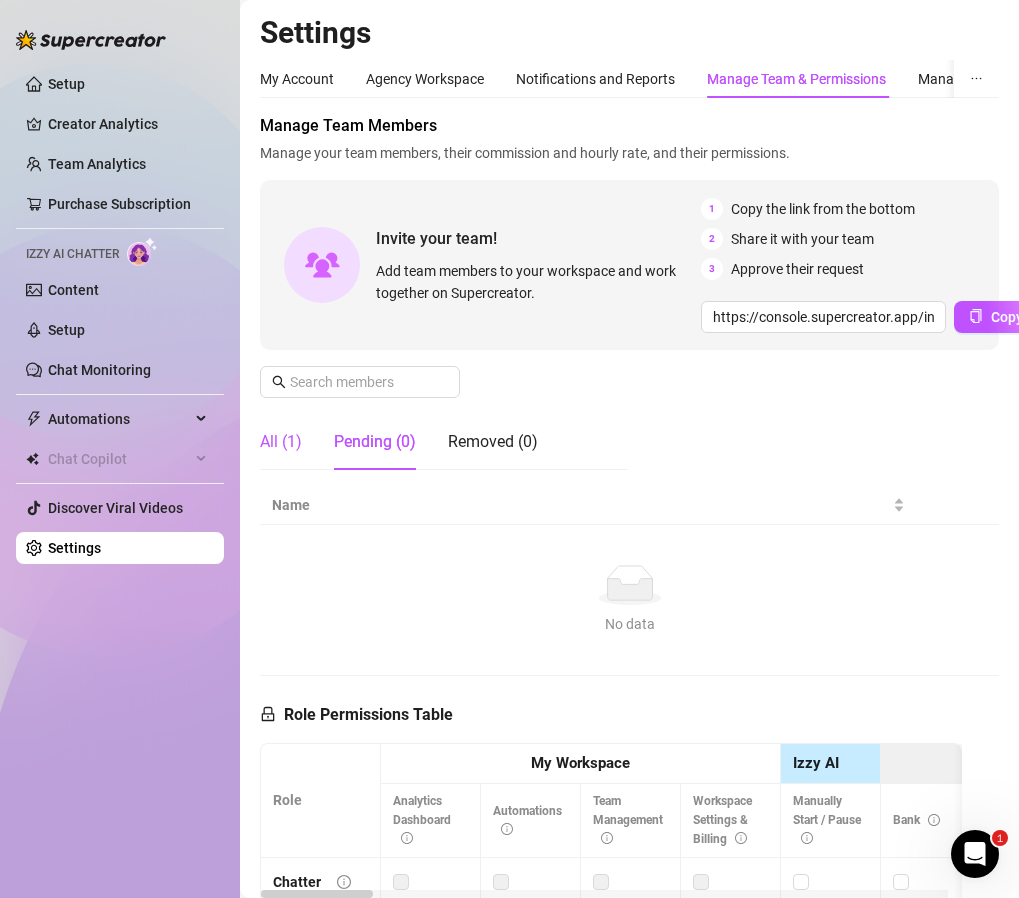 click on "All (1)" at bounding box center [281, 442] 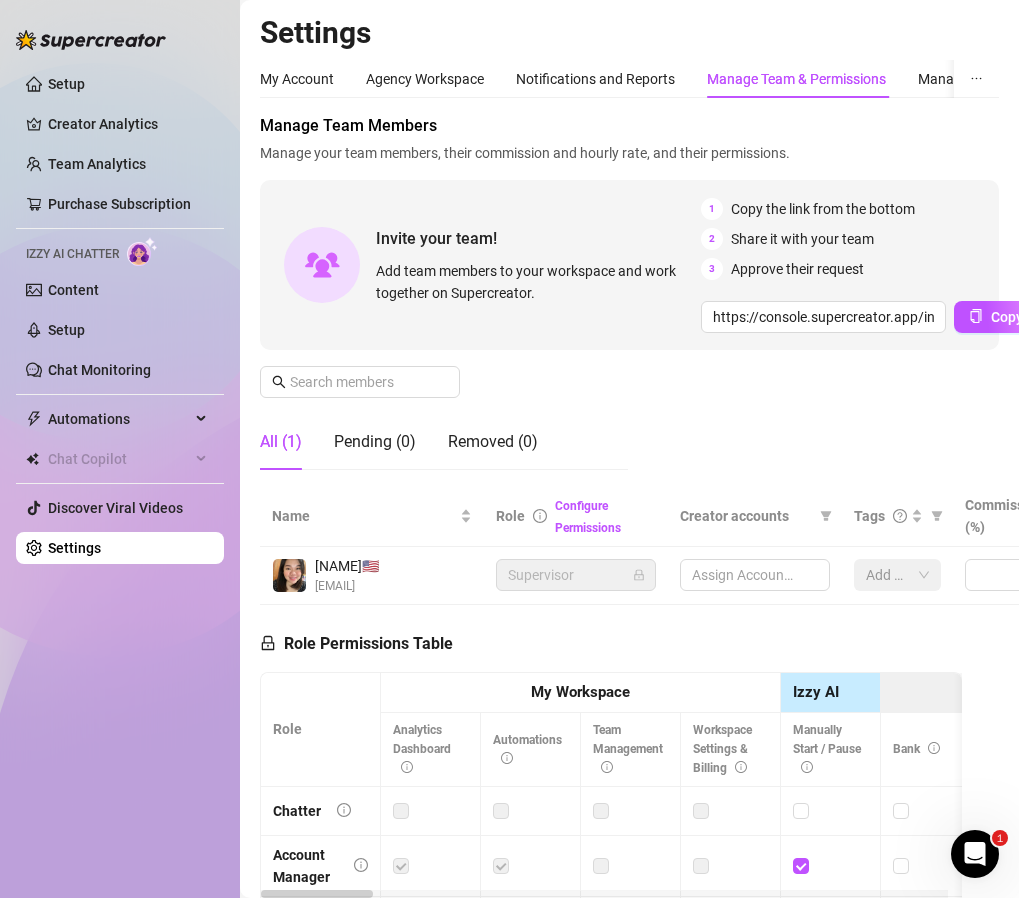 type on "https://console.supercreator.app/invite?code=WqMwg6v3n1cOq0ZCwUzmmFVv36R2&workspace=Fozzy%20" 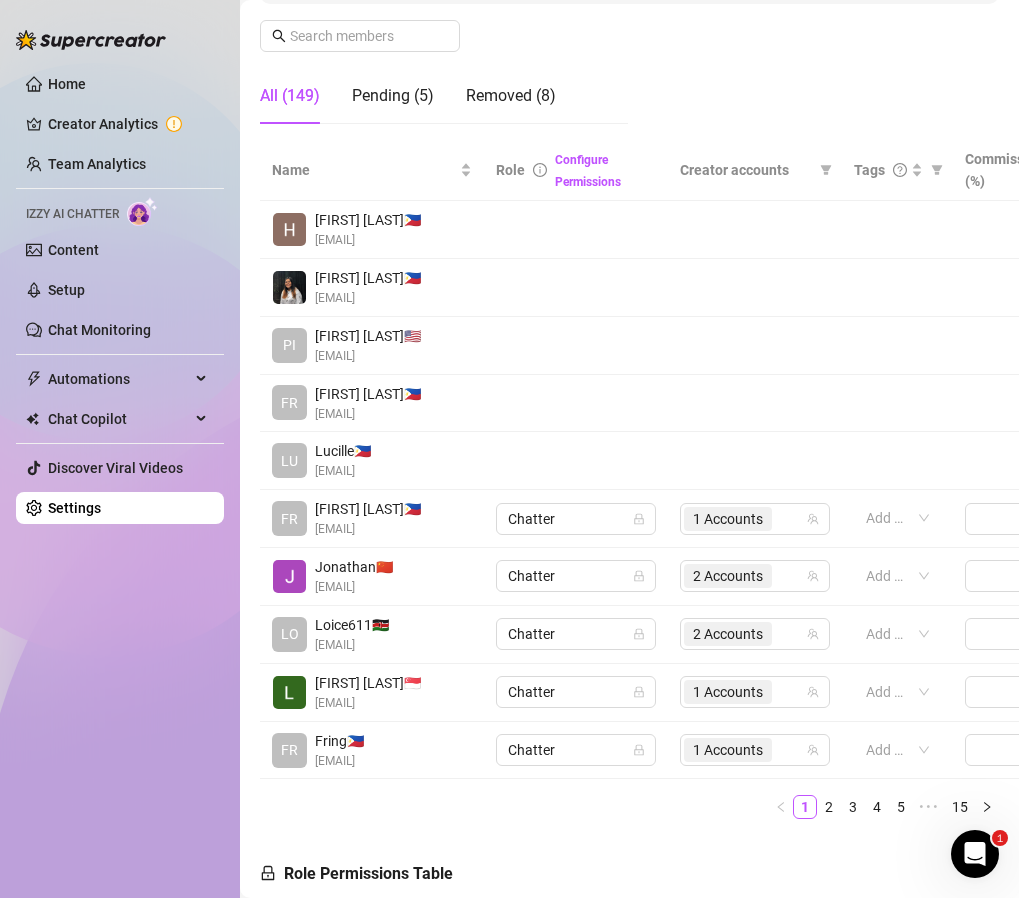 scroll, scrollTop: 0, scrollLeft: 0, axis: both 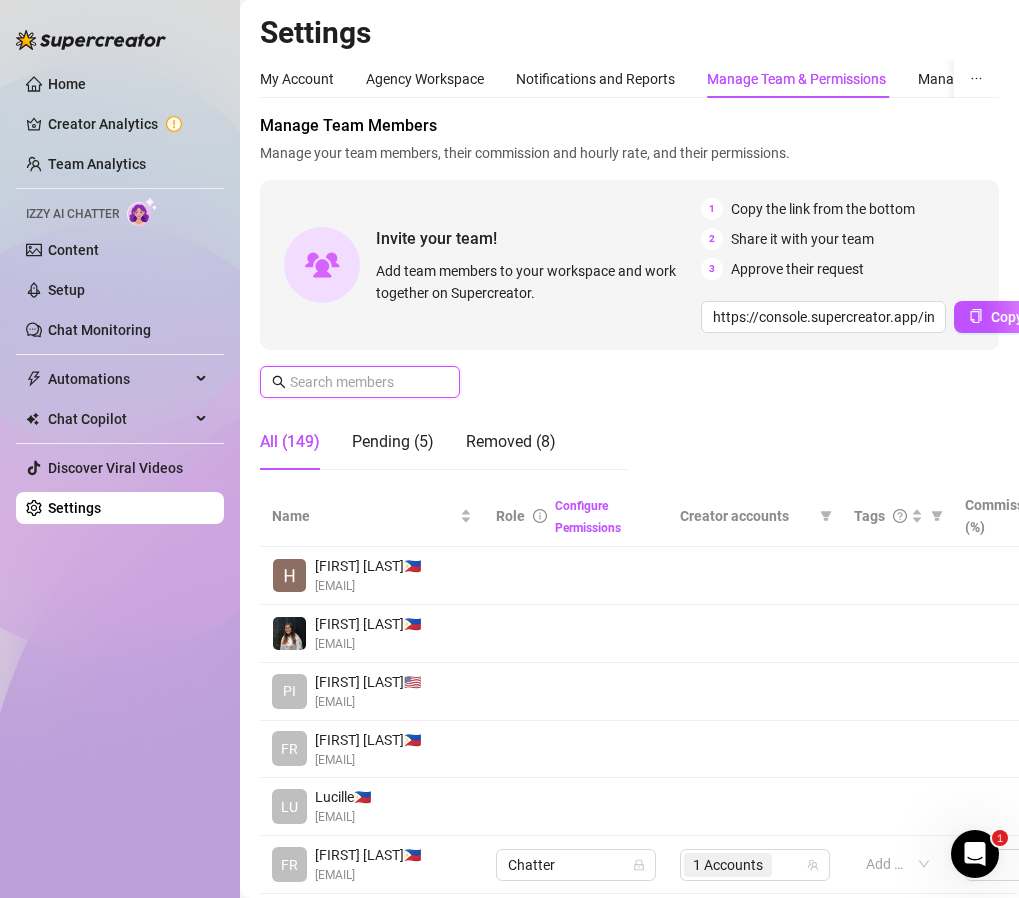 click at bounding box center (361, 382) 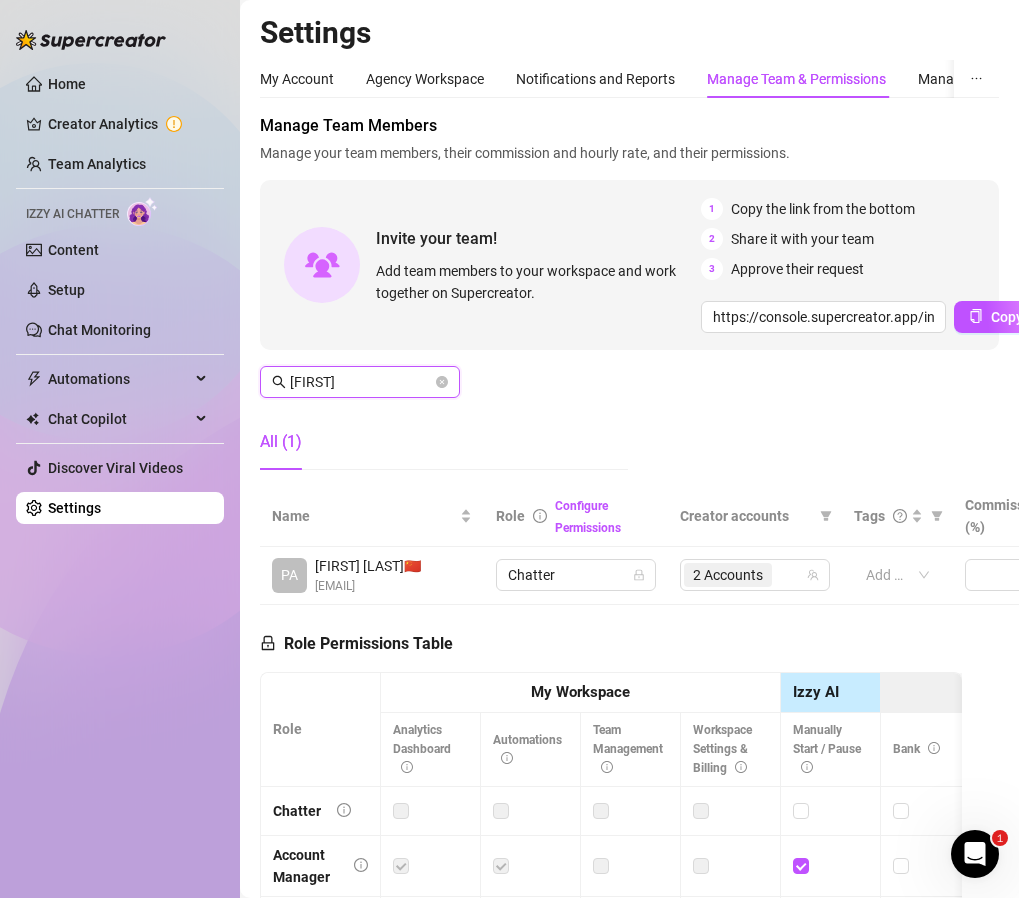 click on "[FIRST]" at bounding box center [361, 382] 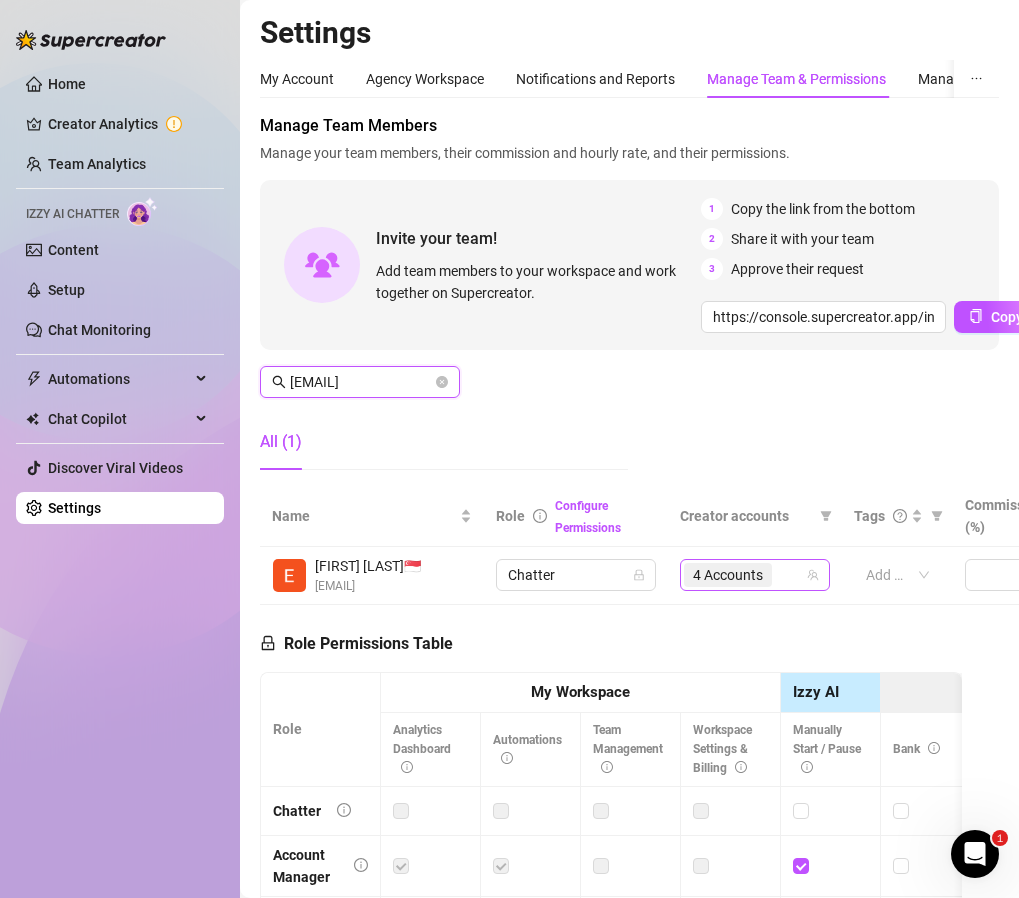click 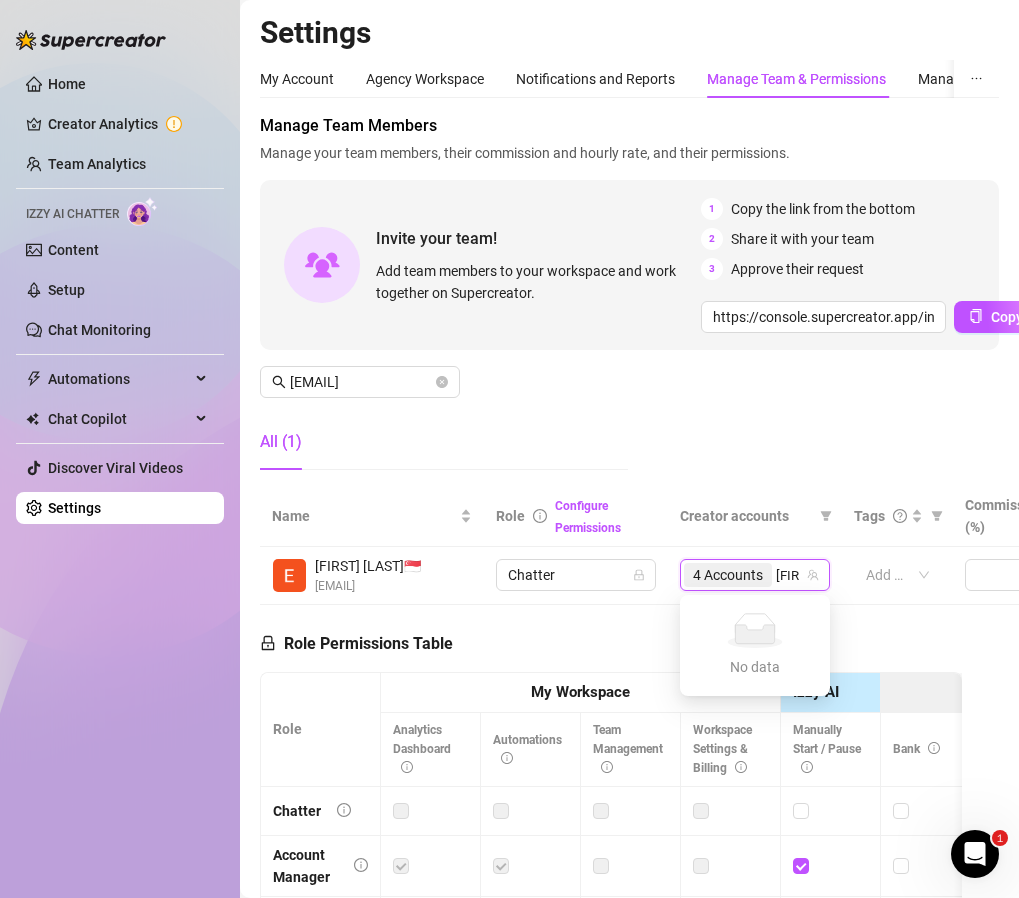 type on "ka" 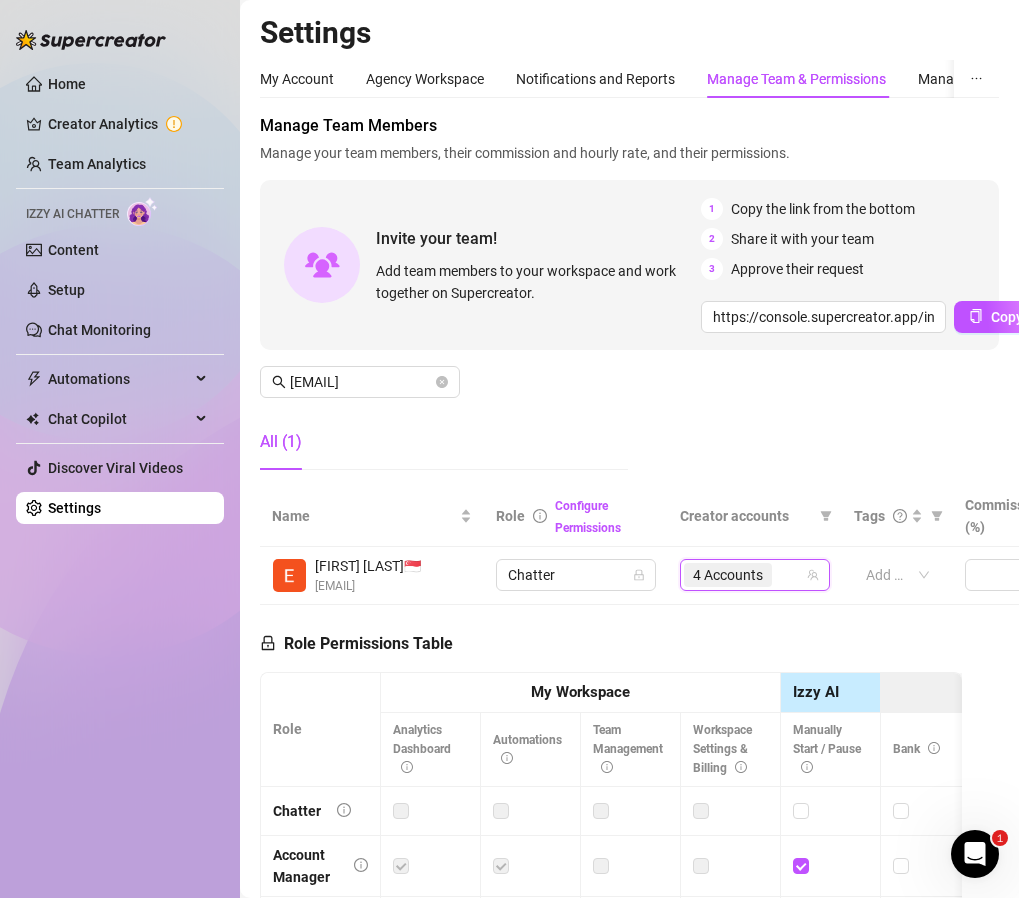 click on "4 Accounts" at bounding box center [728, 575] 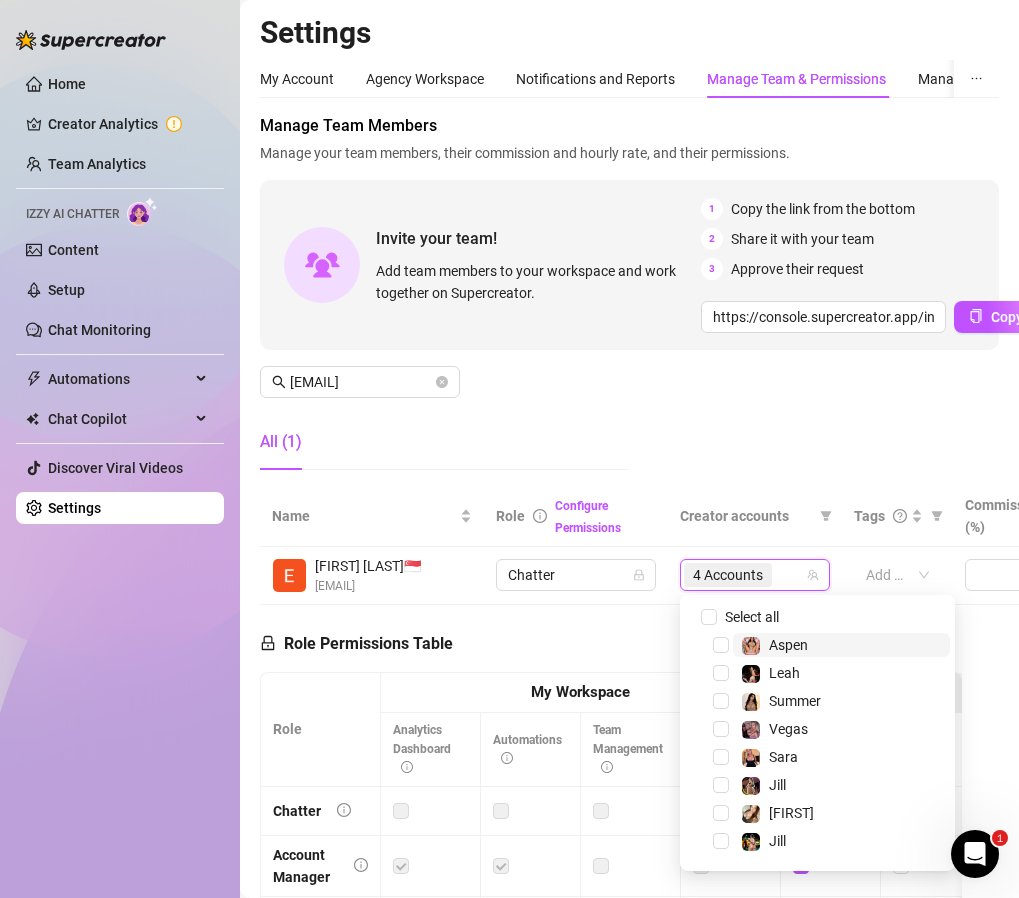 click on "4 Accounts" at bounding box center (744, 575) 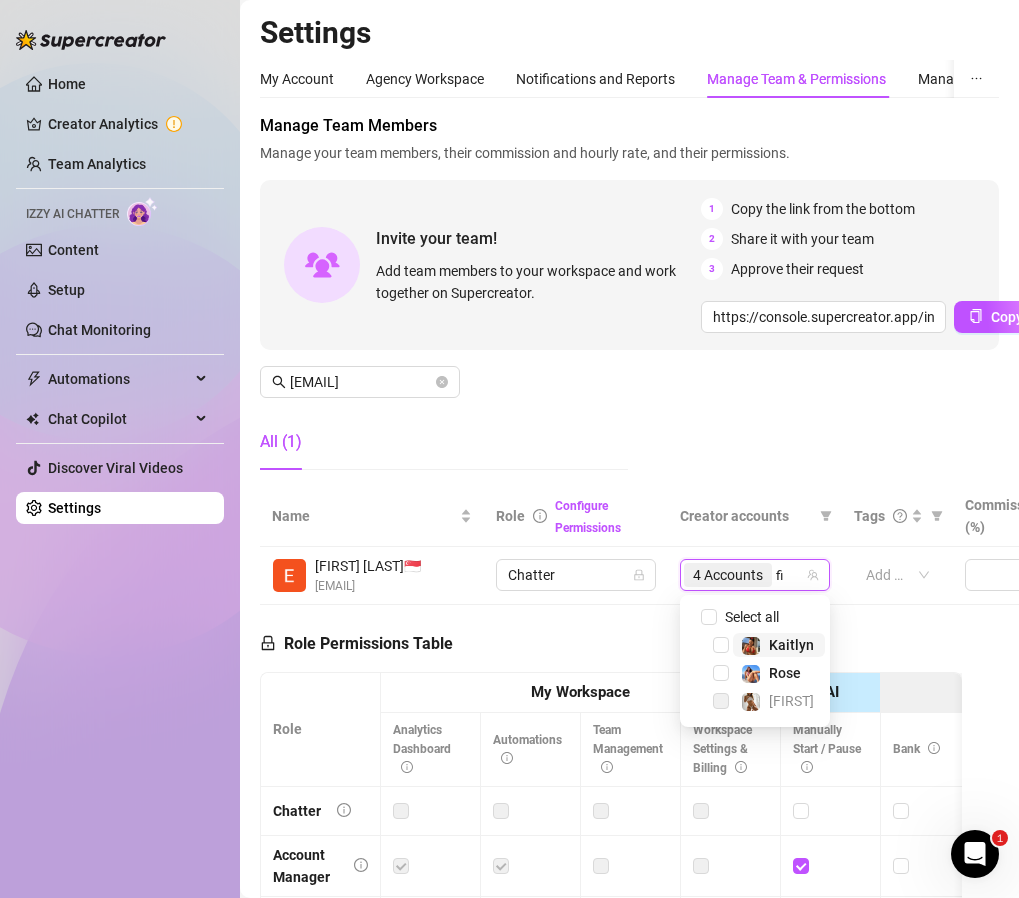 type on "fit" 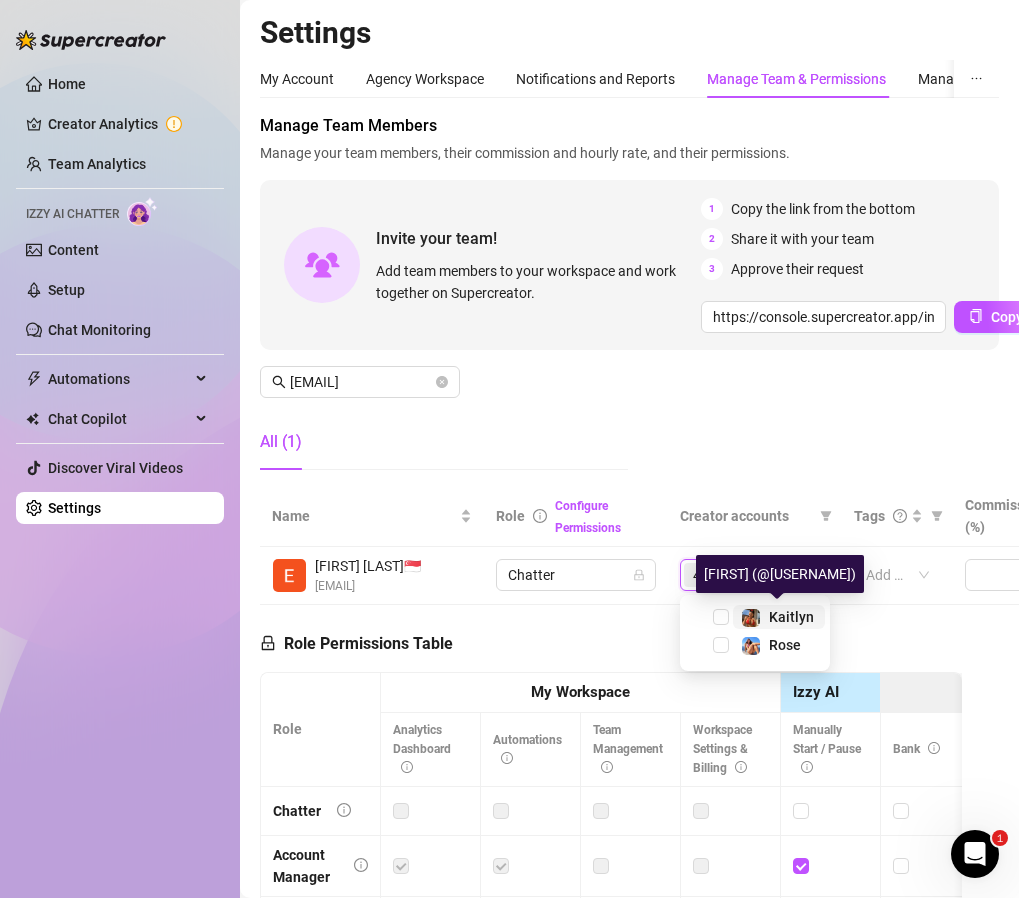 click on "Kaitlyn" at bounding box center [791, 617] 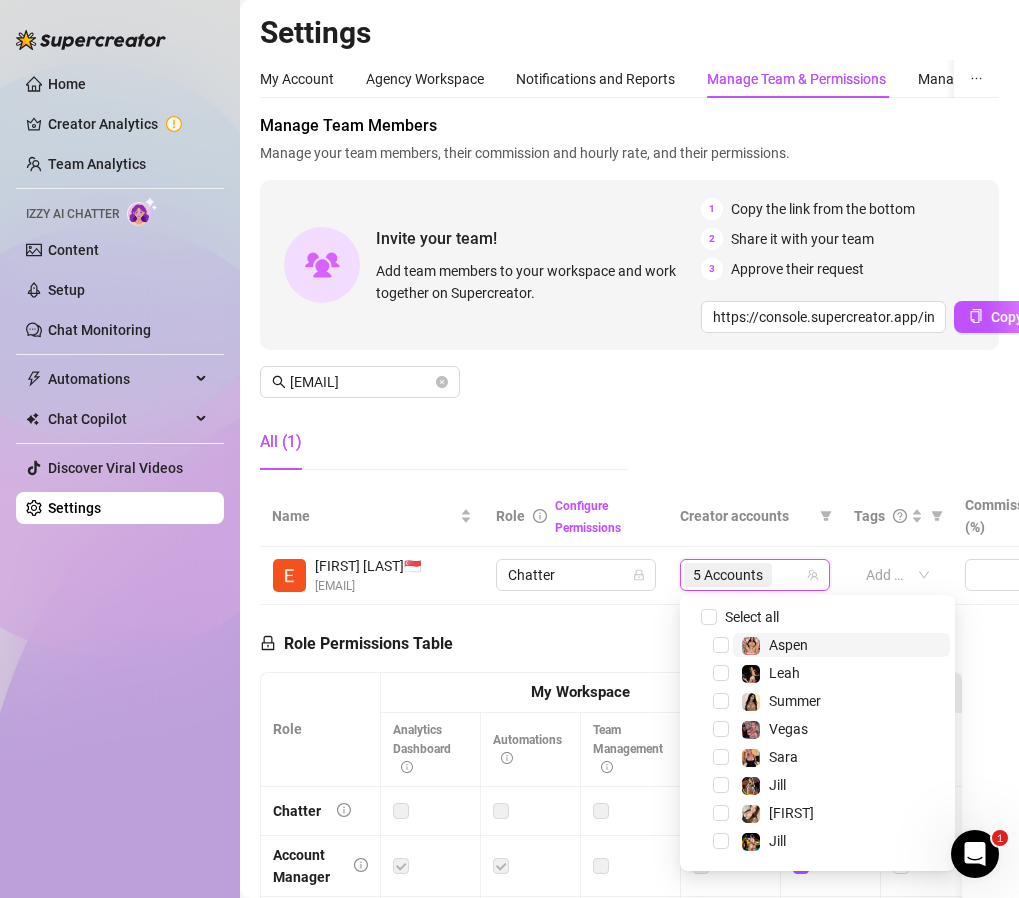 click on "5 Accounts" at bounding box center (744, 575) 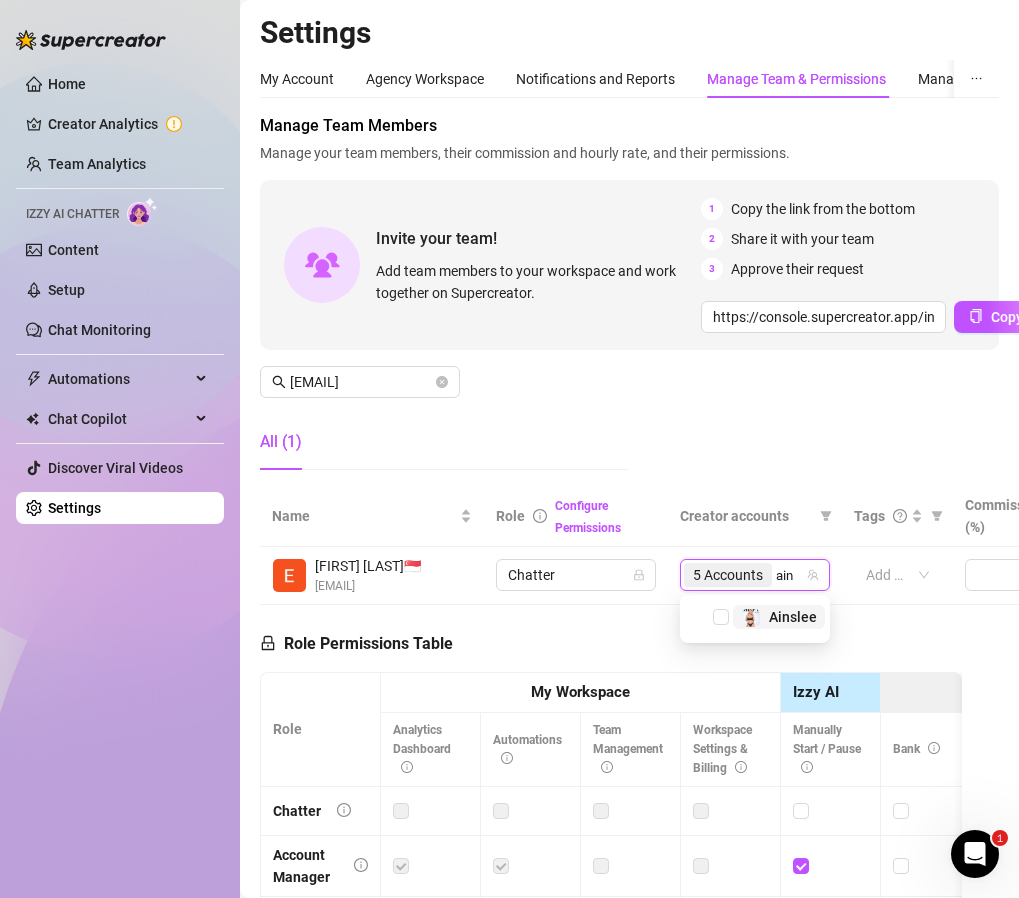 type on "ains" 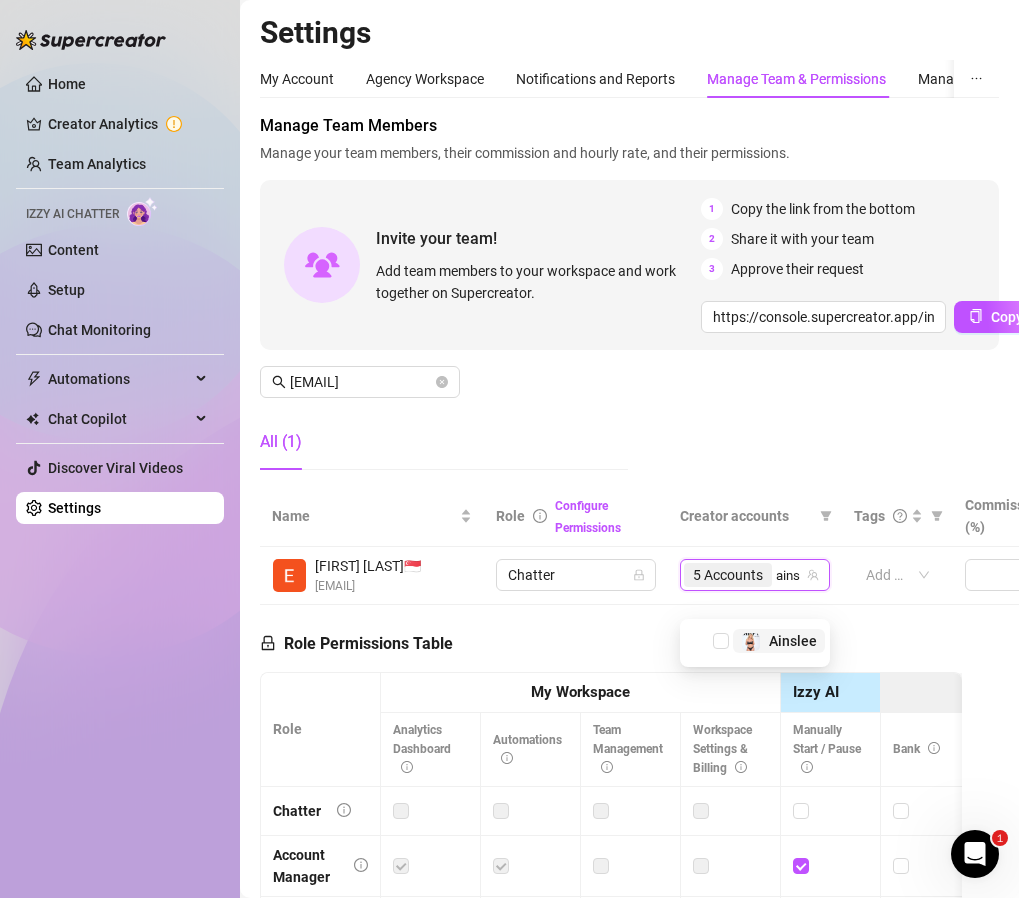click on "[NUMBER], [NUMBER], [NUMBER], [NUMBER], [NUMBER]" at bounding box center (755, 576) 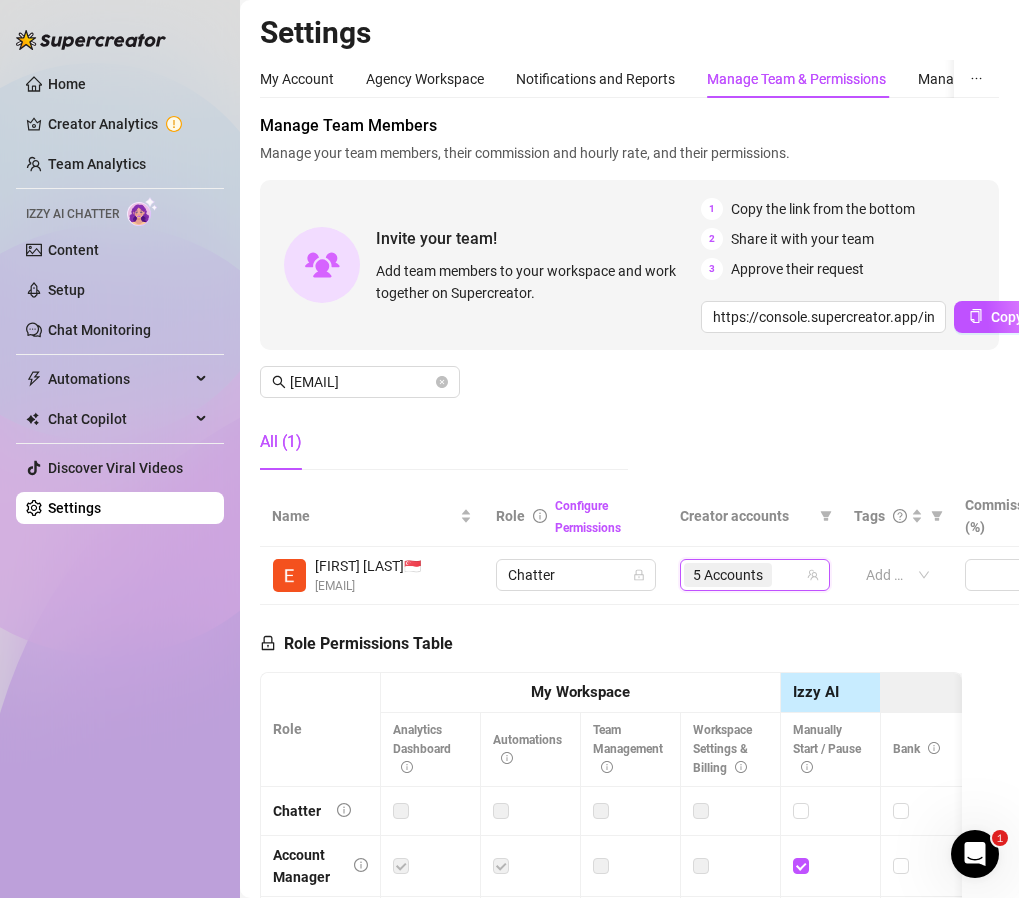 click on "[NUMBER], [NUMBER], [NUMBER], [NUMBER], [NUMBER] [NUMBER] Accounts" at bounding box center (755, 576) 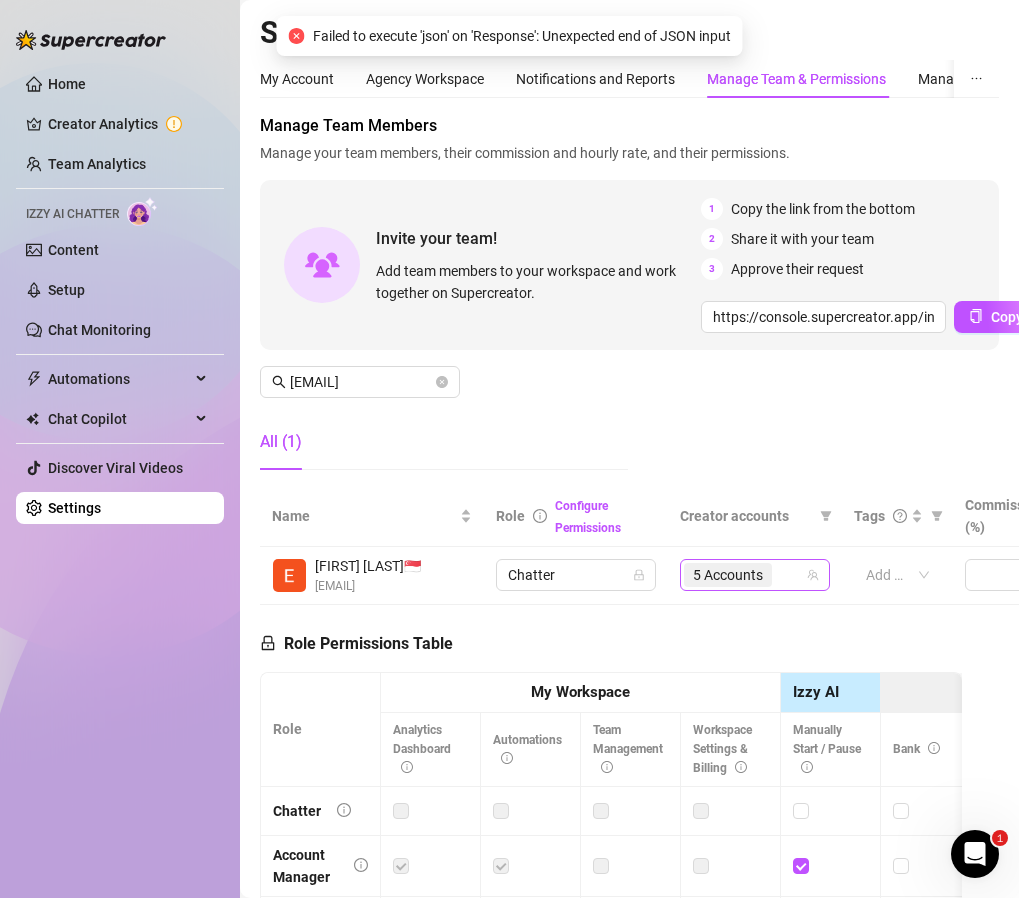 click on "5 Accounts" at bounding box center [728, 575] 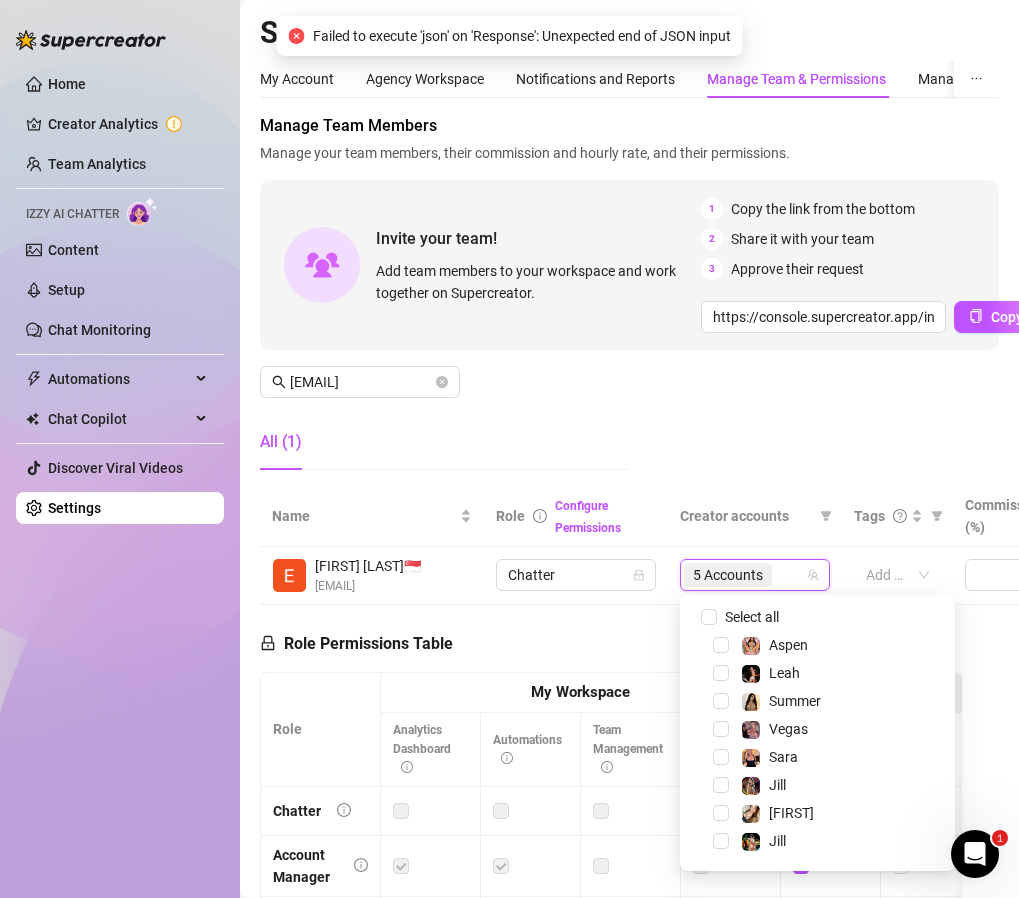 click on "Manage Team Members Manage your team members, their commission and hourly rate, and their permissions. Invite your team! Add team members to your workspace and work together on Supercreator. 1 Copy the link from the bottom 2 Share it with your team 3 Approve their request https://console.supercreator.app/invite?code=WqMwg6v3n1cOq0ZCwUzmmFVv36R2&workspace=[NAME] Copy Link [EMAIL] All (1)" at bounding box center (629, 300) 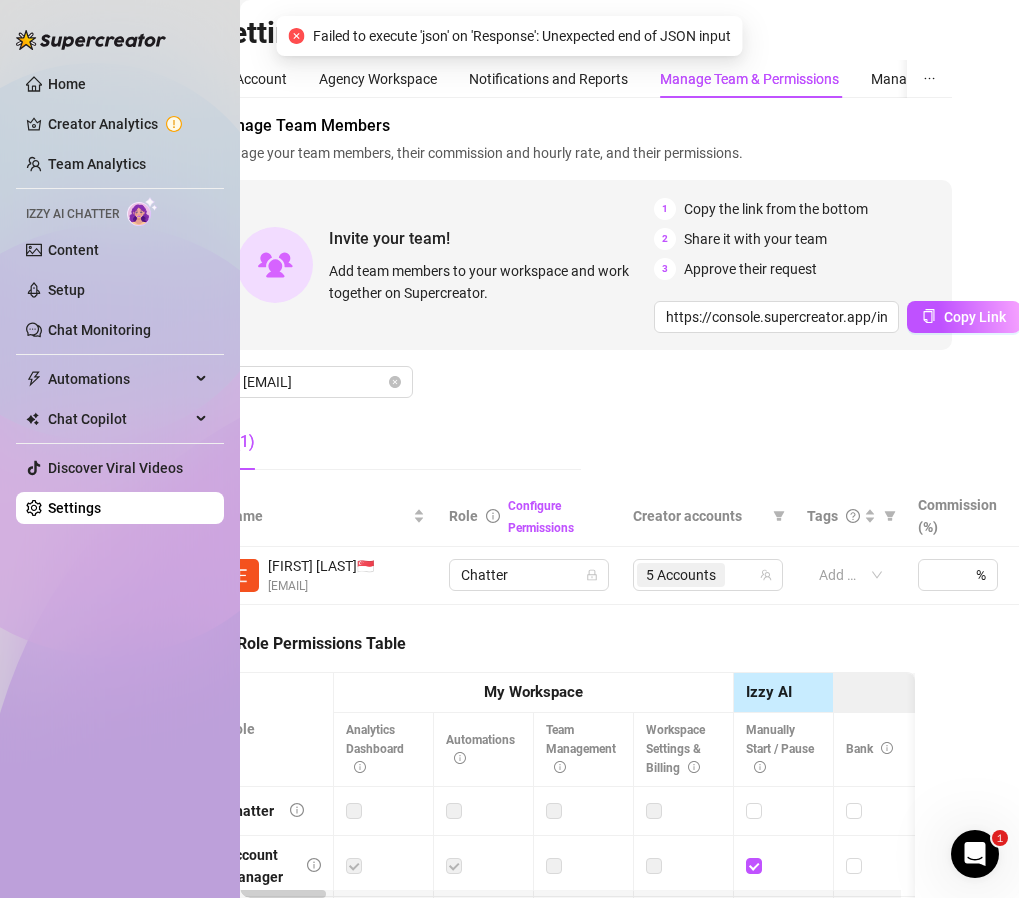 scroll, scrollTop: 0, scrollLeft: 0, axis: both 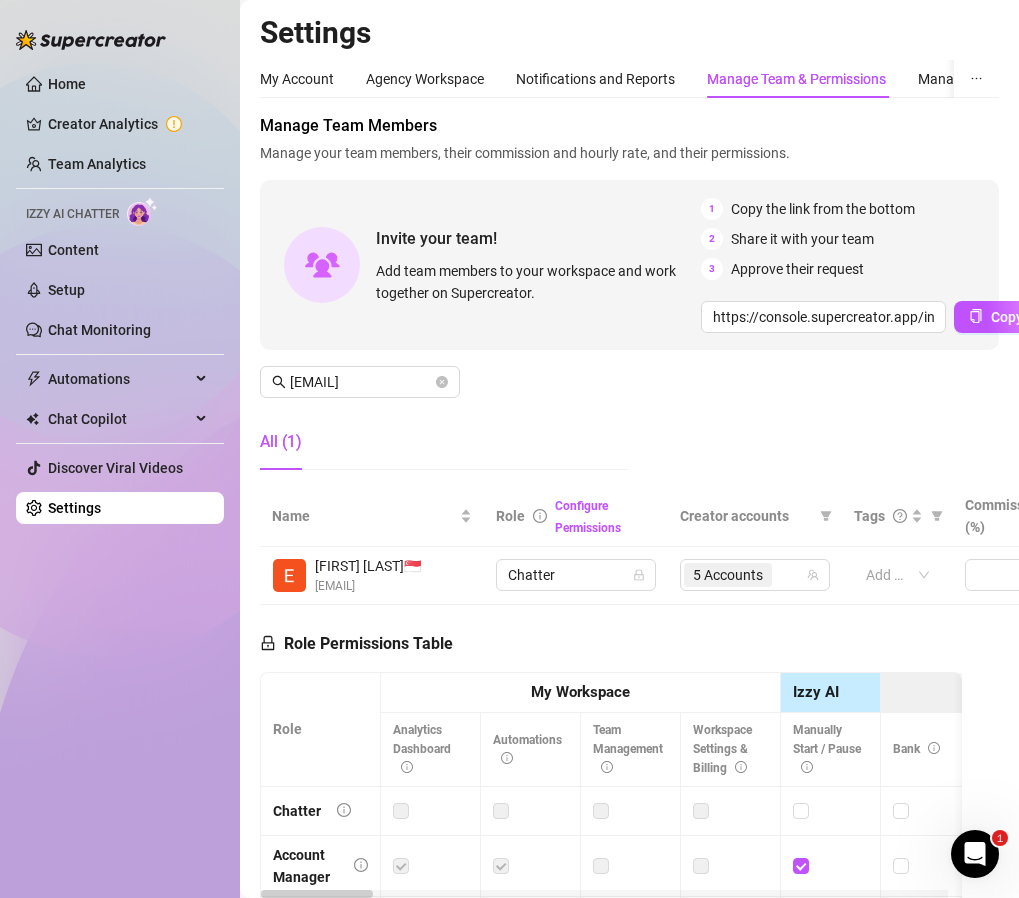 click on "Manage Team Members Manage your team members, their commission and hourly rate, and their permissions. Invite your team! Add team members to your workspace and work together on Supercreator. 1 Copy the link from the bottom 2 Share it with your team 3 Approve their request https://console.supercreator.app/invite?code=WqMwg6v3n1cOq0ZCwUzmmFVv36R2&workspace=[NAME] Copy Link [EMAIL] All (1)" at bounding box center [629, 300] 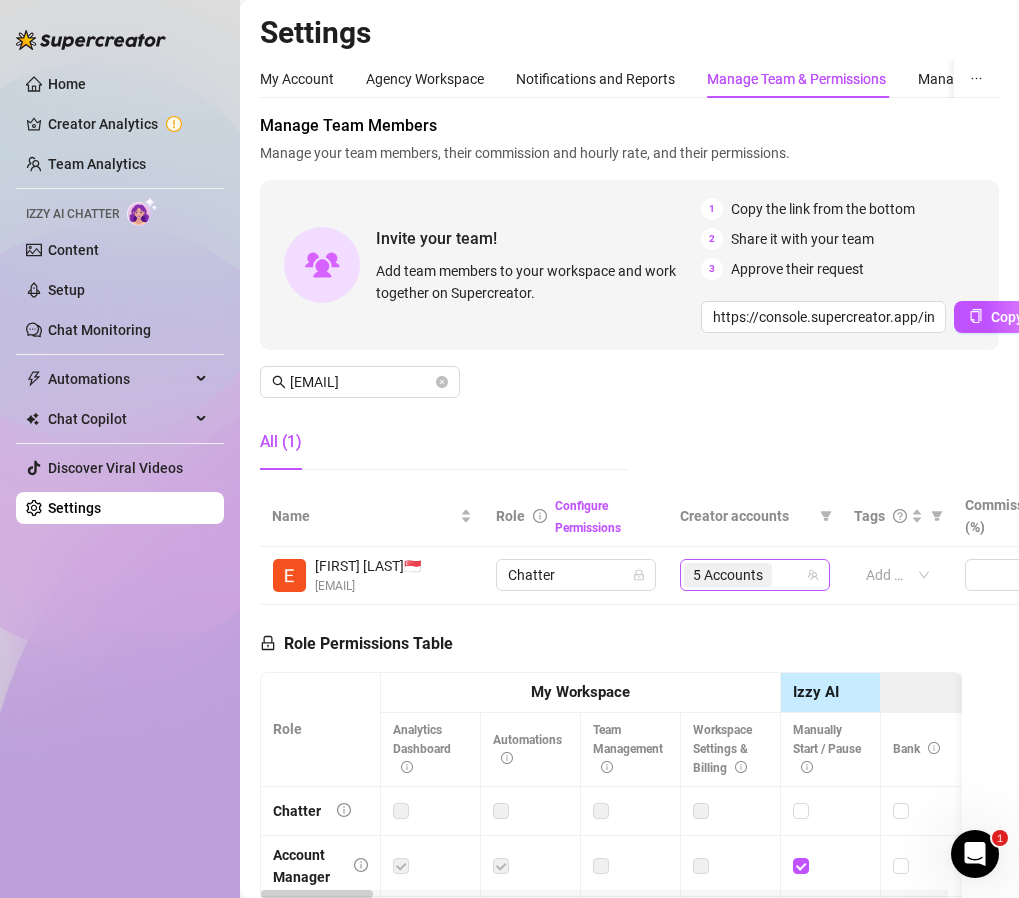 click on "5 Accounts" at bounding box center (728, 575) 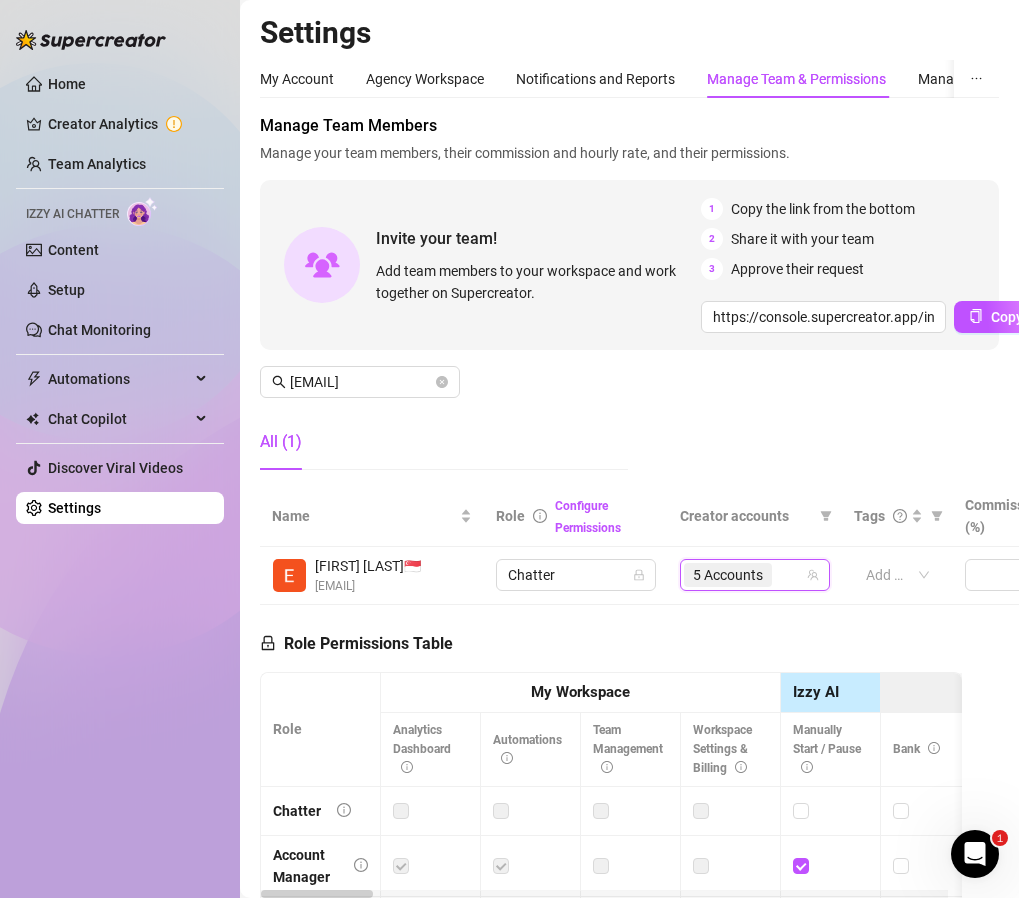 click on "5 Accounts" at bounding box center [728, 575] 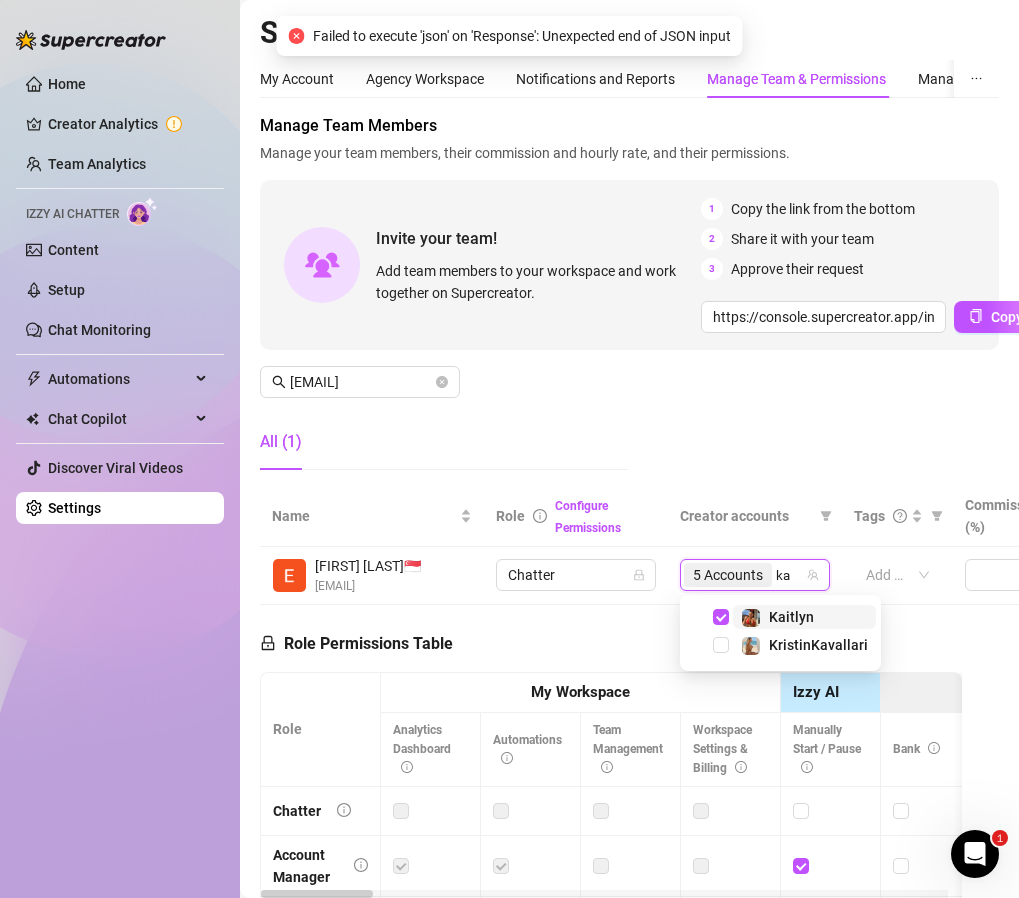 type on "[FIRST]" 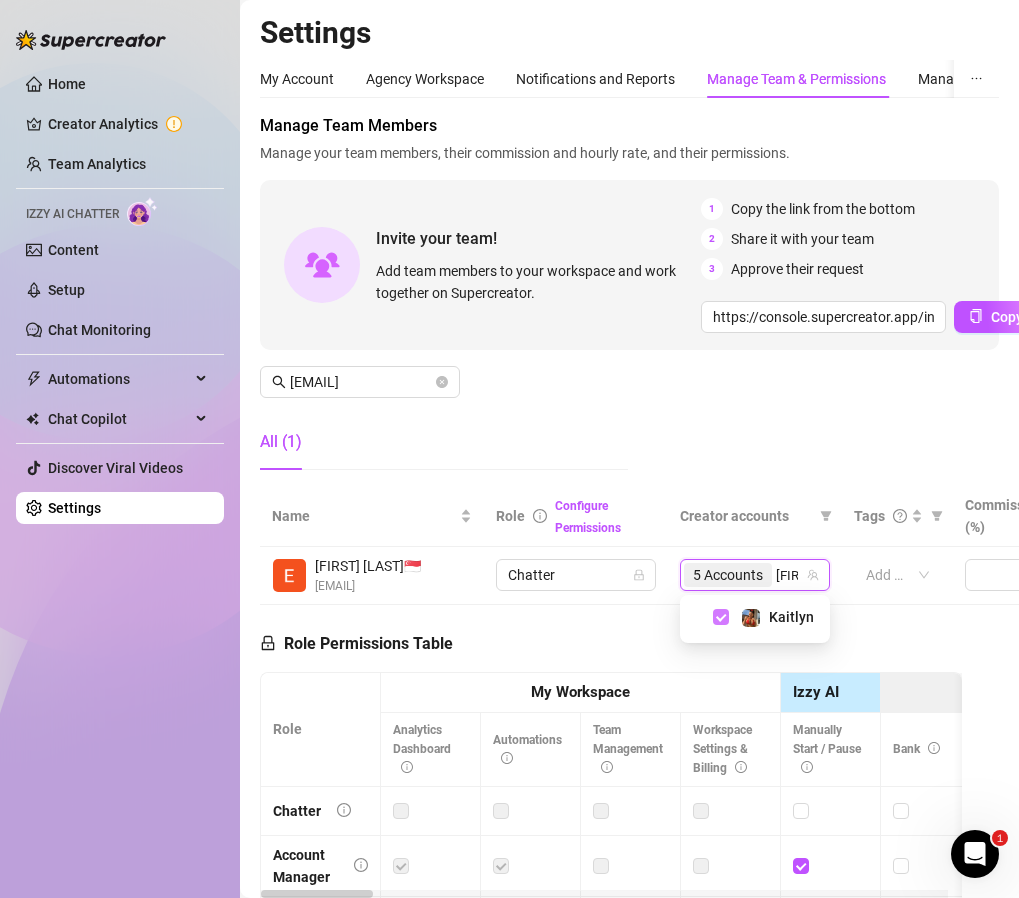 click at bounding box center [721, 617] 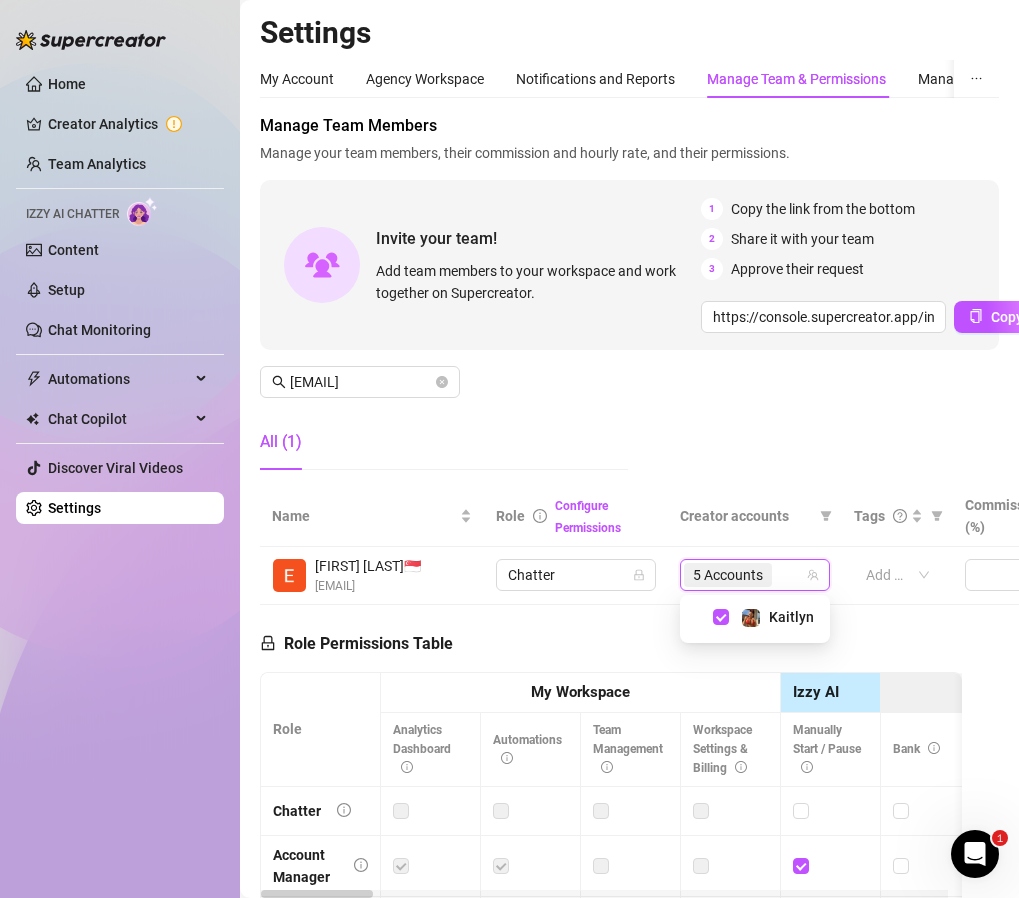 click on "Manage Team Members Manage your team members, their commission and hourly rate, and their permissions. Invite your team! Add team members to your workspace and work together on Supercreator. 1 Copy the link from the bottom 2 Share it with your team 3 Approve their request https://console.supercreator.app/invite?code=WqMwg6v3n1cOq0ZCwUzmmFVv36R2&workspace=[NAME] Copy Link [EMAIL] All (1)" at bounding box center [629, 300] 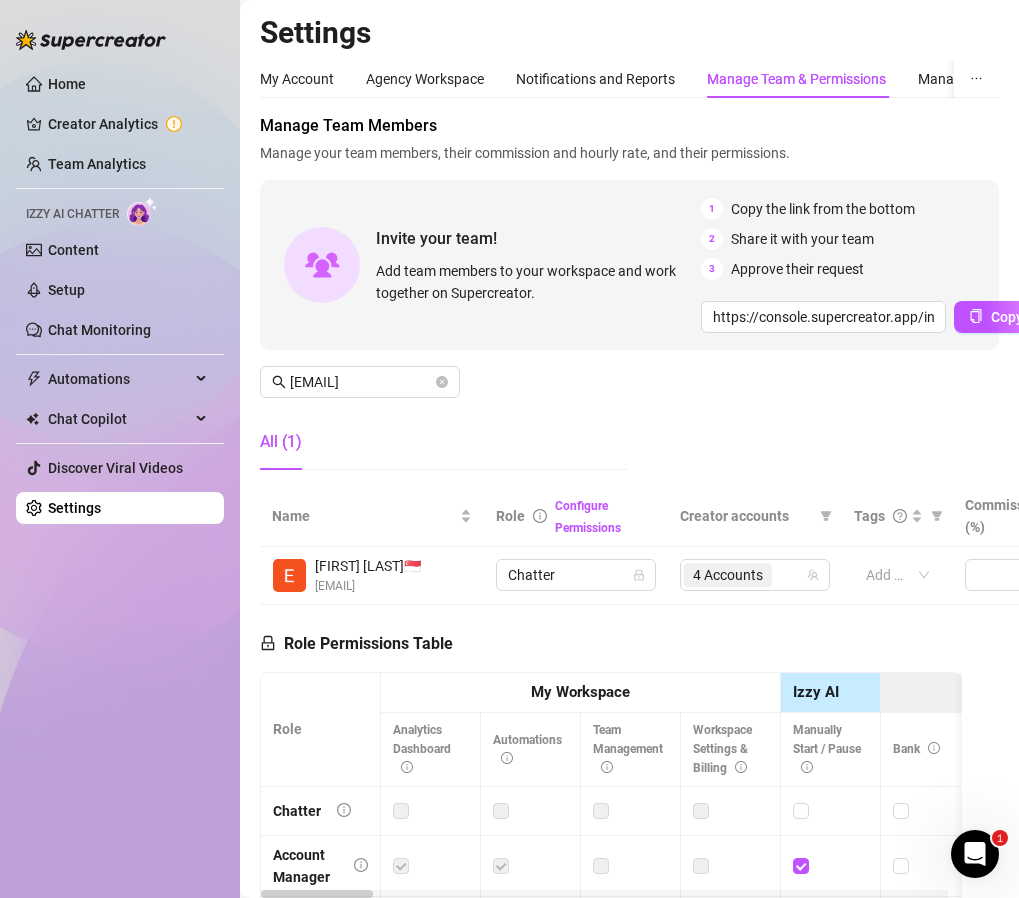 click on "Manage Team Members Manage your team members, their commission and hourly rate, and their permissions. Invite your team! Add team members to your workspace and work together on Supercreator. 1 Copy the link from the bottom 2 Share it with your team 3 Approve their request https://console.supercreator.app/invite?code=WqMwg6v3n1cOq0ZCwUzmmFVv36R2&workspace=[NAME] Copy Link [EMAIL] All (1)" at bounding box center [629, 300] 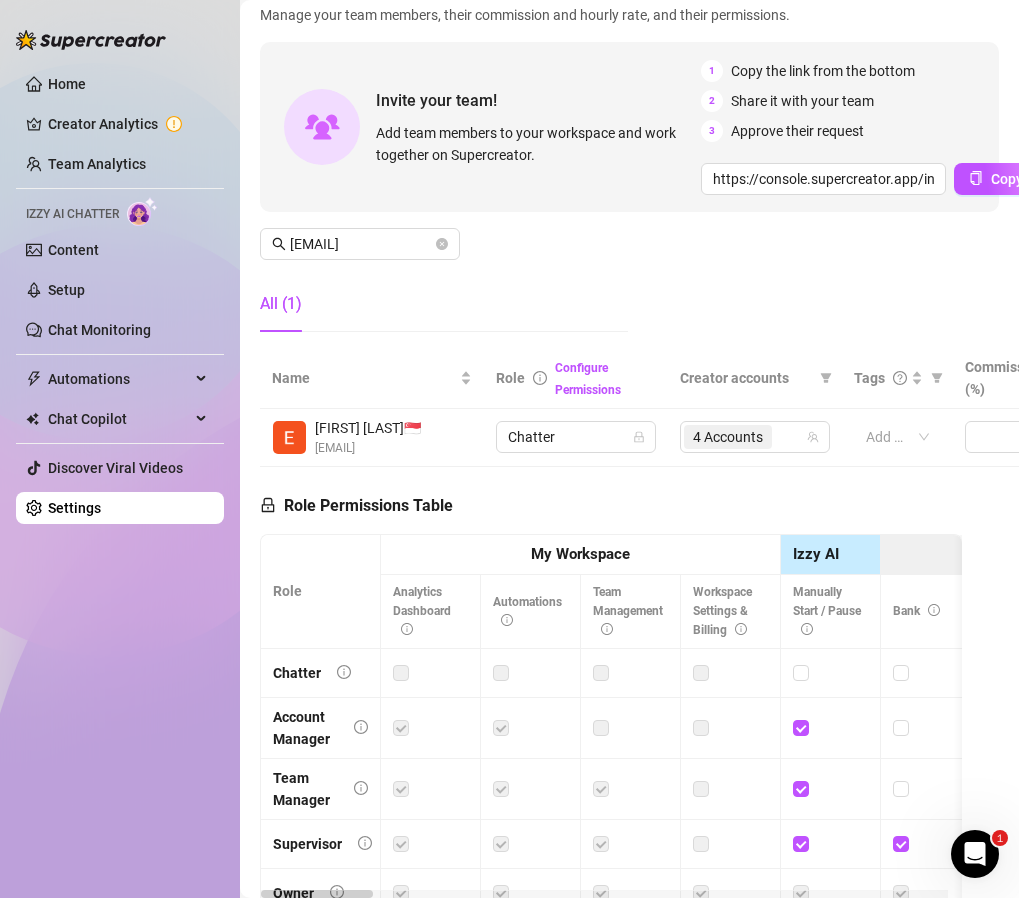 scroll, scrollTop: 370, scrollLeft: 0, axis: vertical 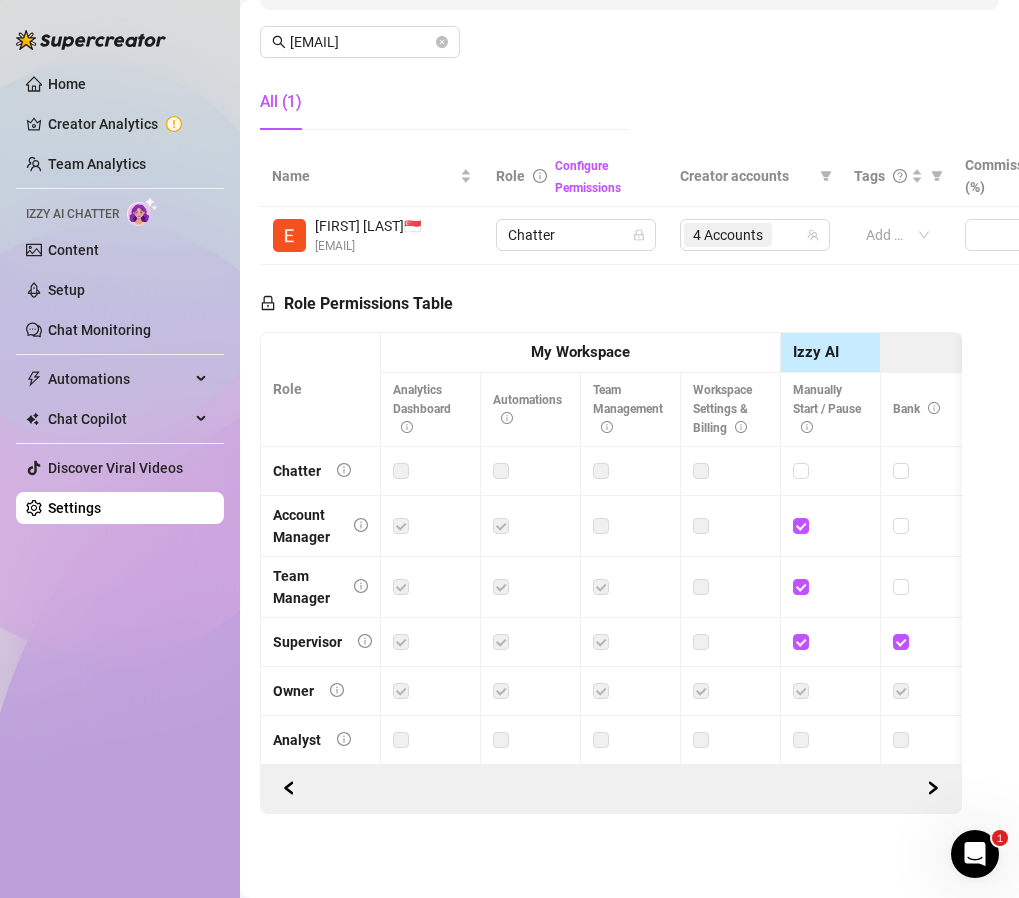 click on "Role Permissions Table Role My Workspace Izzy AI OnlyFans Side Menu OnlyFans Chat Page OnlyFans Account Settings OnlyFans Statements Page Analytics Dashboard Automations Team Management Workspace Settings & Billing Manually Start / Pause Bank Collections (Lists) Disconnect Session Mass Message Mass Message Stats My Profile Notifications Your Cards Posts Promotions Queue Referrals Release Forms Statistics Story & Highlights Streaming Vault Chats Chat - Add New Media Account Fans and following General (Display) Messaging Notifications Privacy and safety Profile Social Media Story Streaming Subscription price and bundles Tracking Links Statements (Earnings) Chargebacks Earnings Statistics Payout Requests Referrals                                                                                     Chatter Account Manager Team Manager Supervisor Owner Analyst" at bounding box center [611, 539] 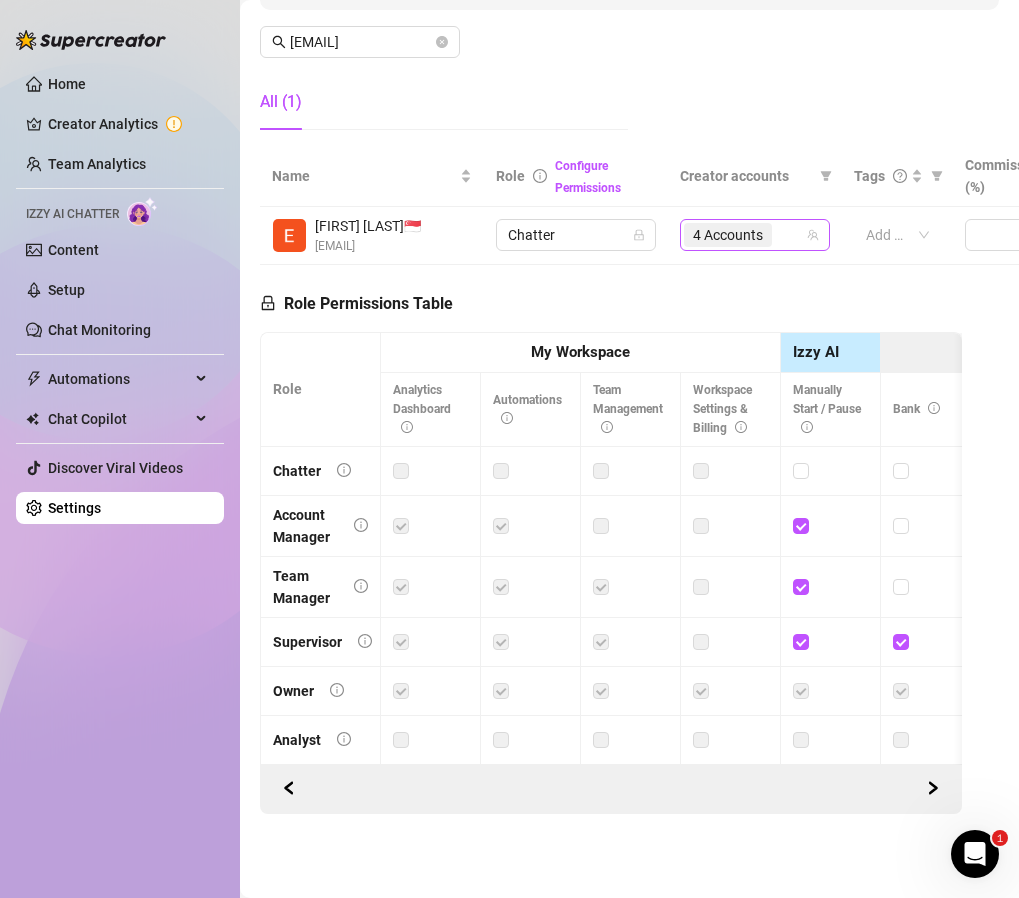 click 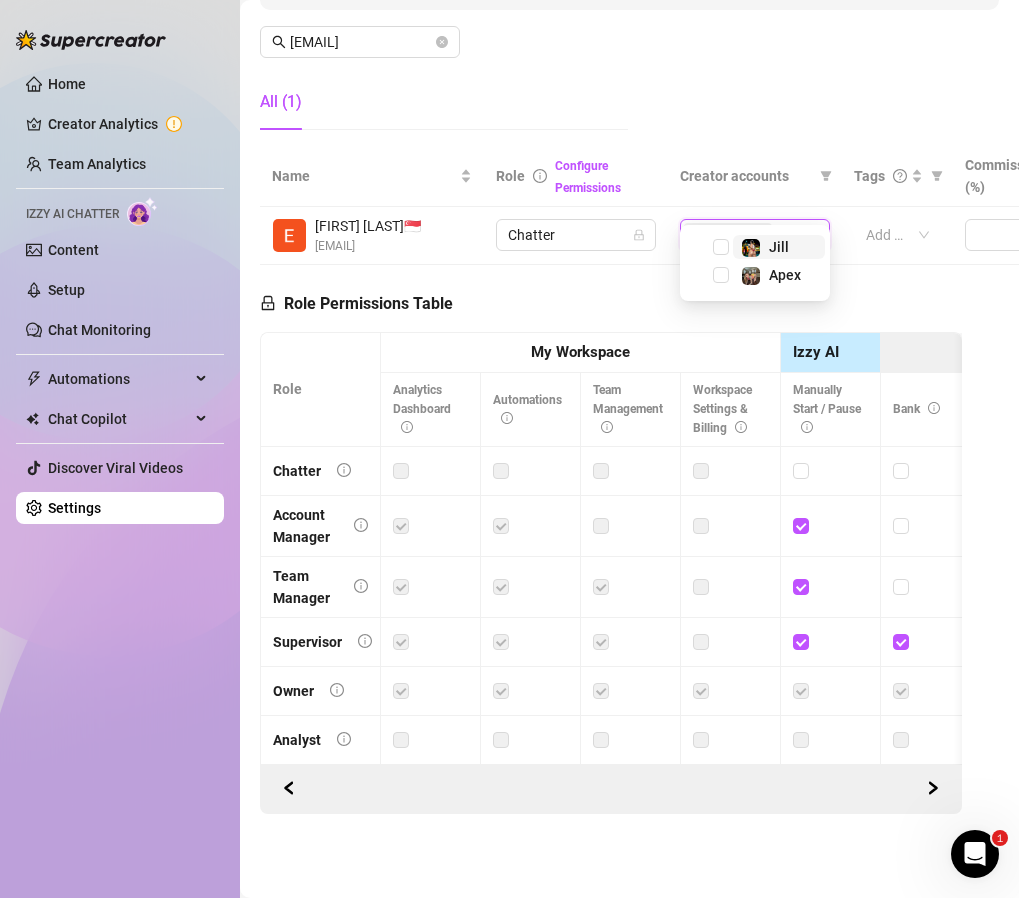 type on "free" 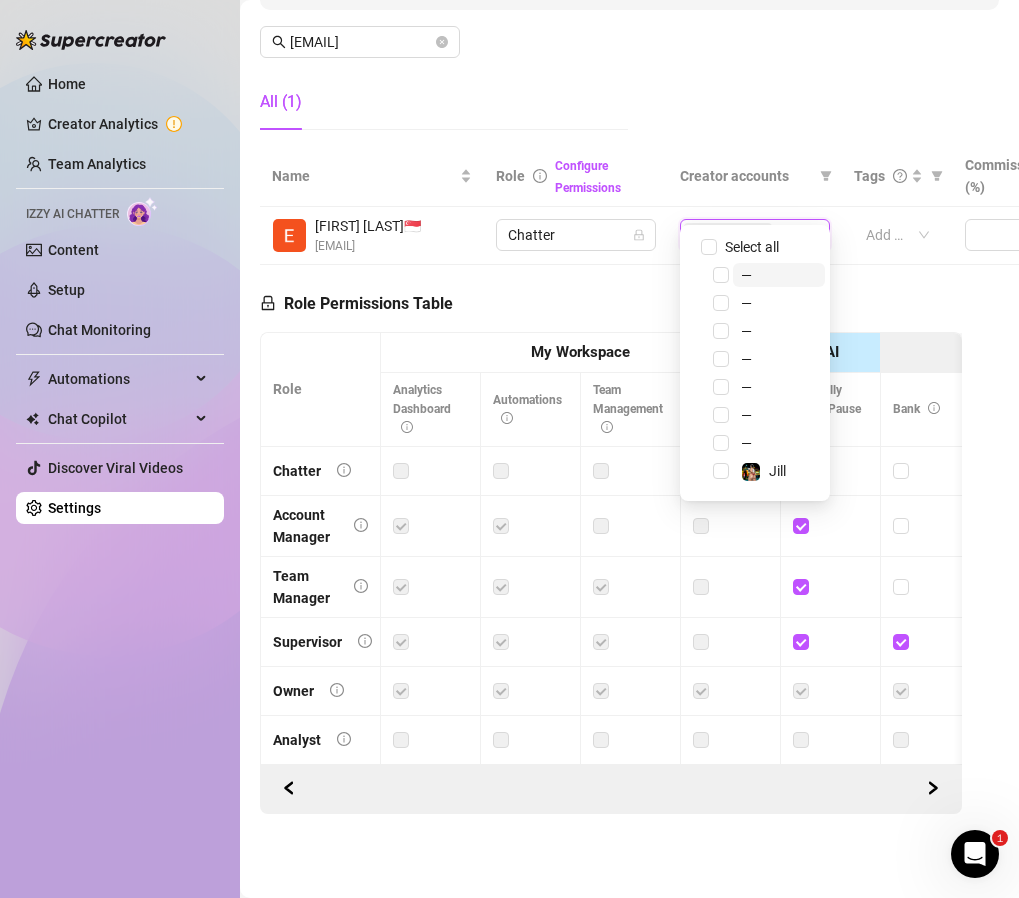click on "Select all" at bounding box center (769, 247) 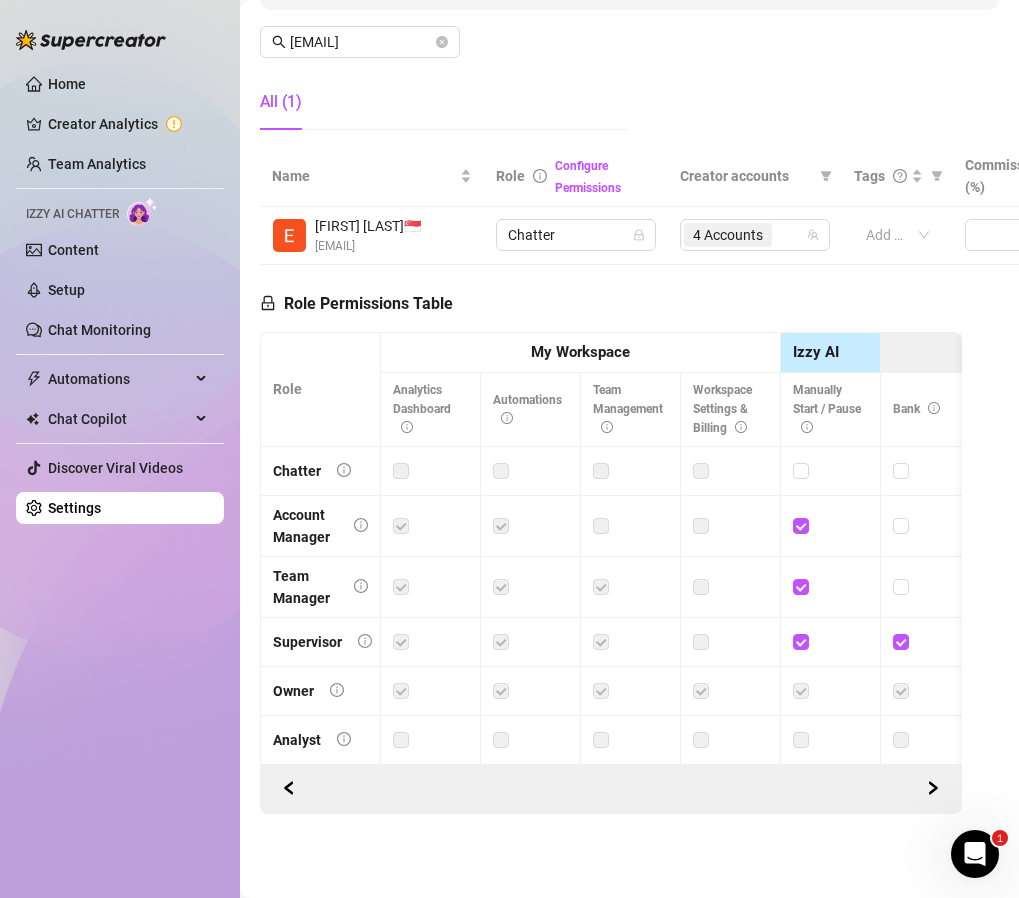 click on "Manage Team Members Manage your team members, their commission and hourly rate, and their permissions. Invite your team! Add team members to your workspace and work together on Supercreator. 1 Copy the link from the bottom 2 Share it with your team 3 Approve their request https://console.supercreator.app/invite?code=WqMwg6v3n1cOq0ZCwUzmmFVv36R2&workspace=[NAME] Copy Link [EMAIL] All (1)" at bounding box center (629, -40) 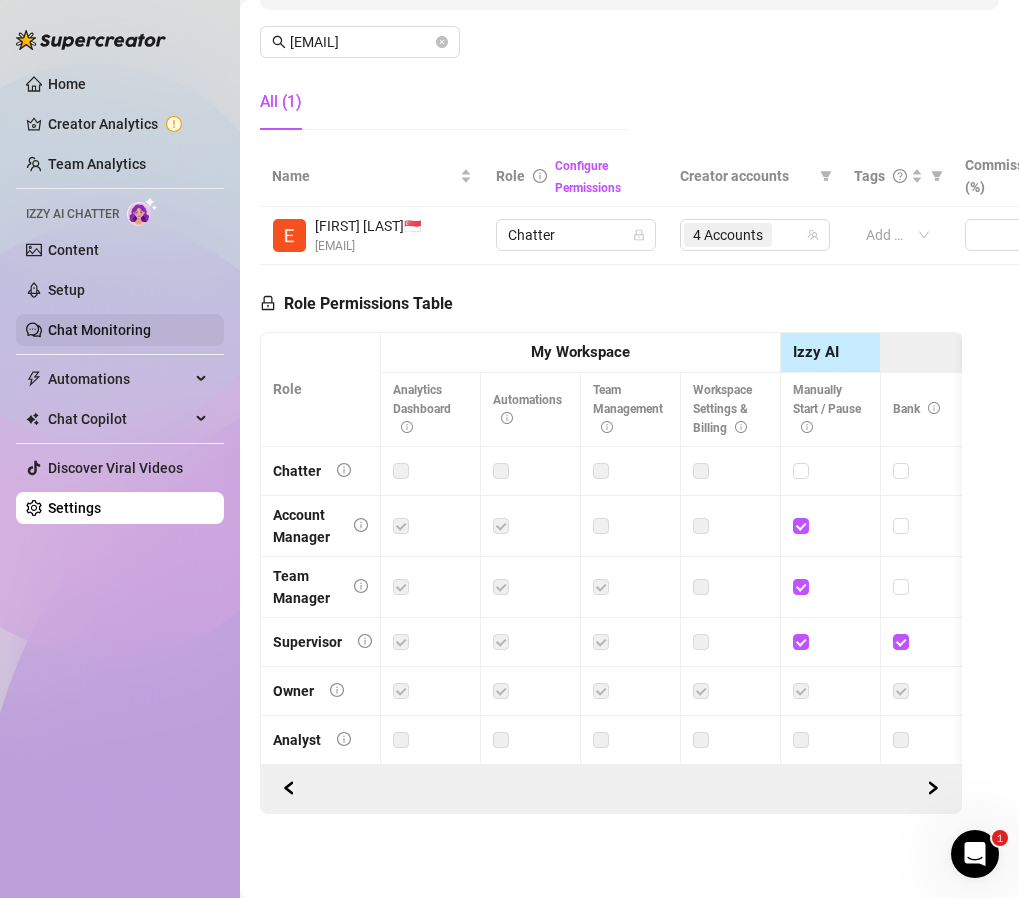 click on "Chat Monitoring" at bounding box center [99, 330] 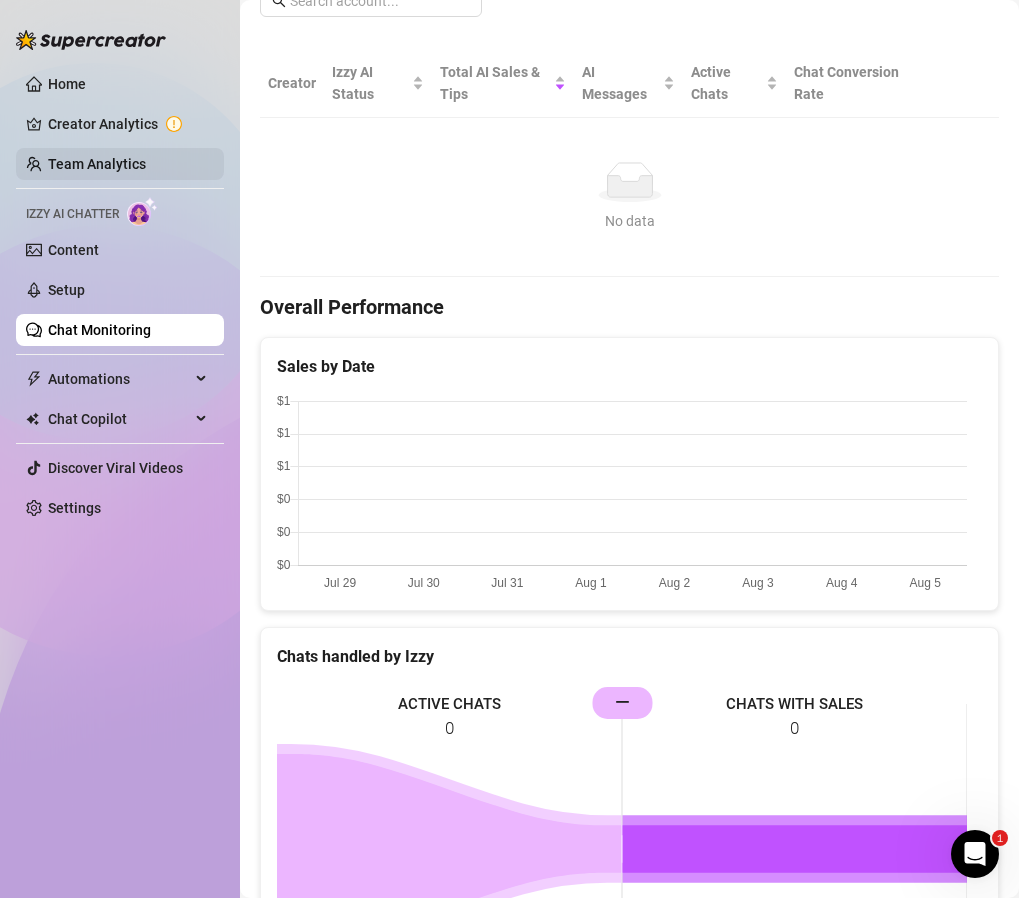 click on "Team Analytics" at bounding box center [97, 164] 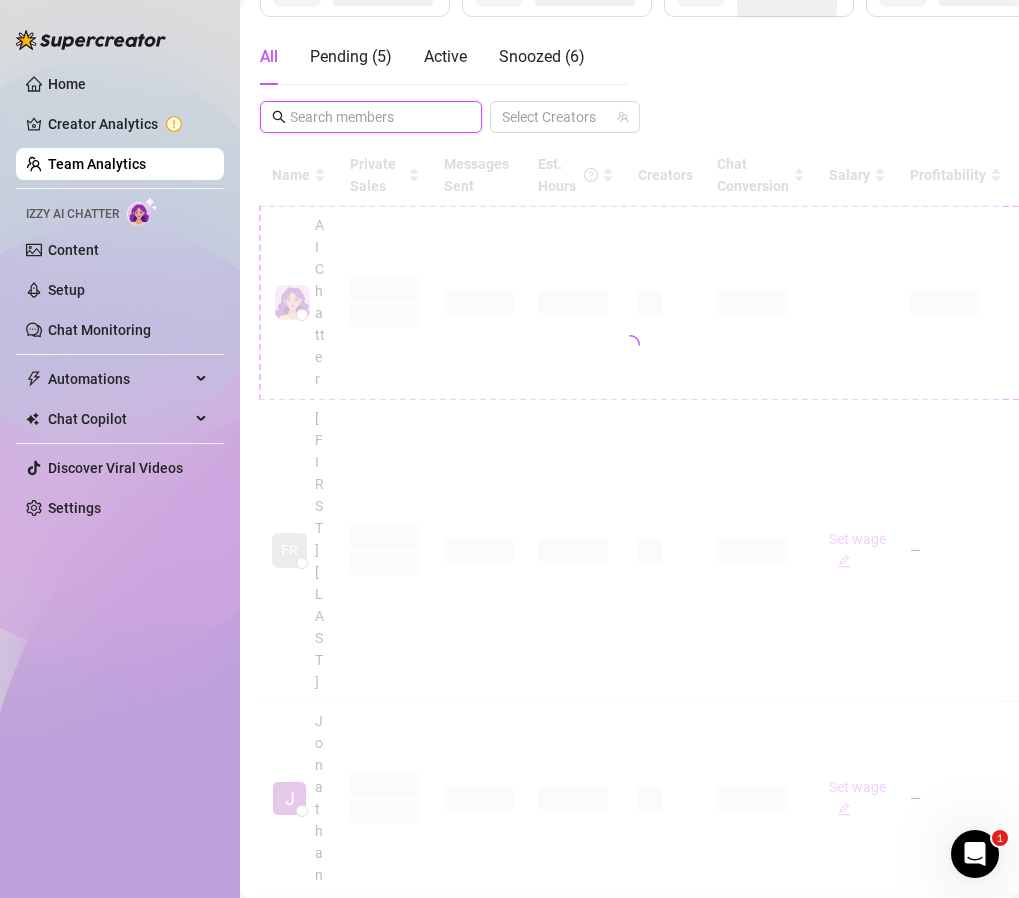click at bounding box center [372, 117] 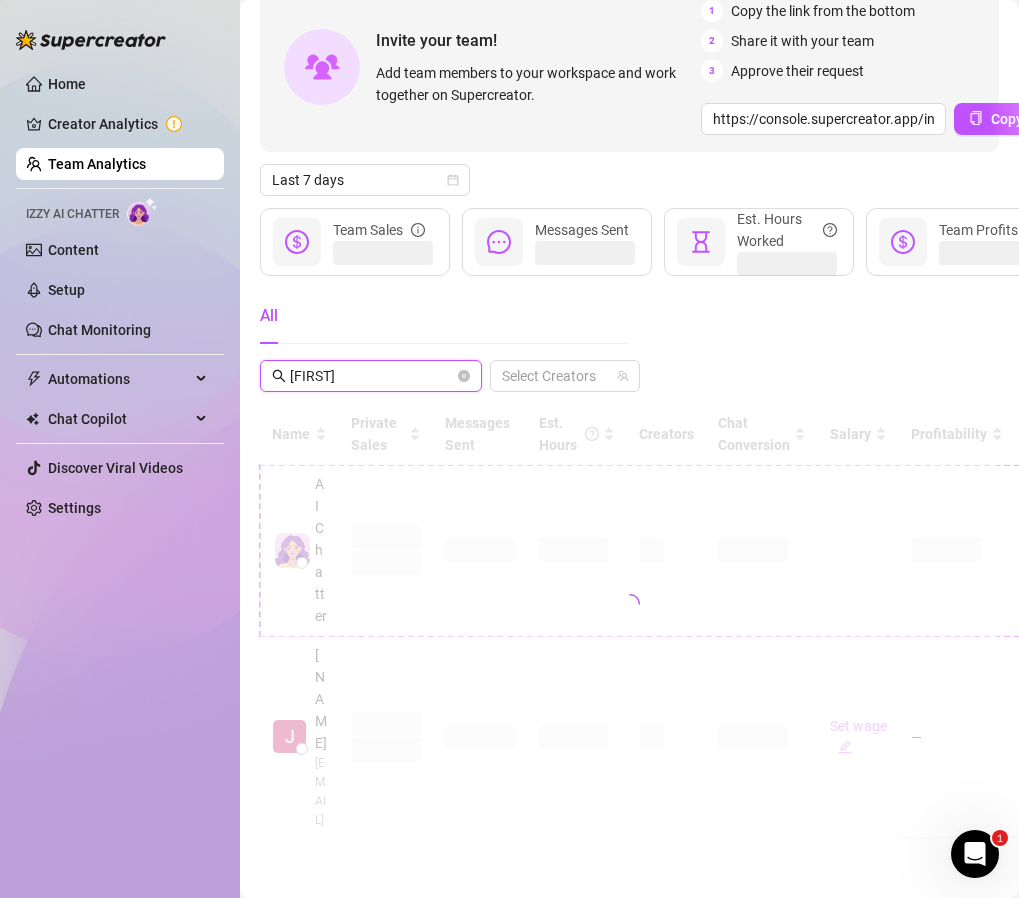 type on "[FIRST]" 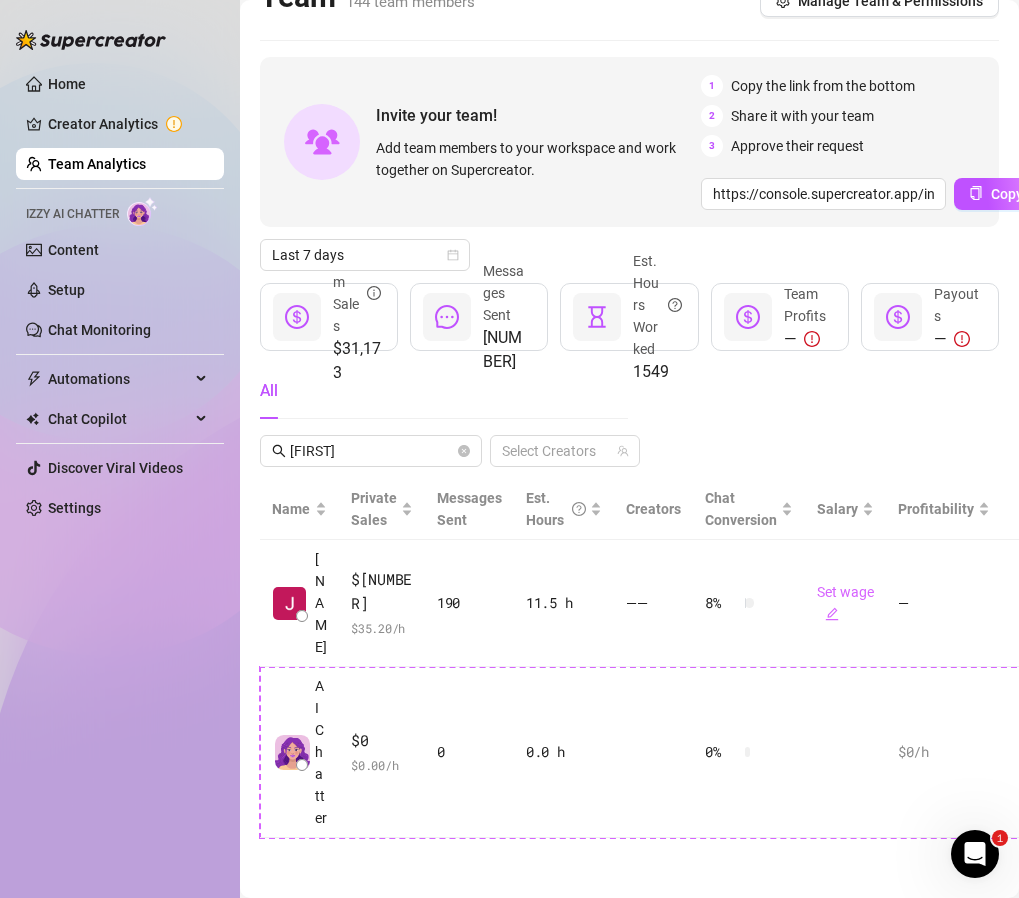 scroll, scrollTop: 227, scrollLeft: 0, axis: vertical 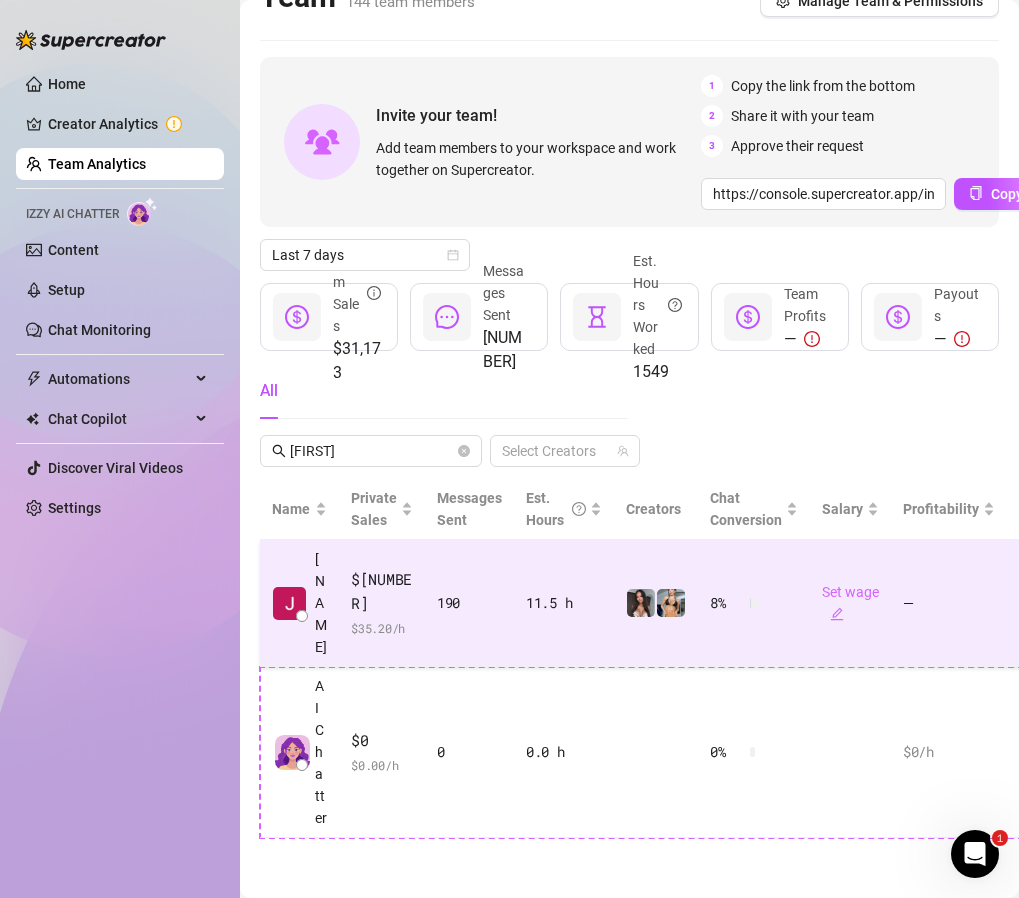click on "$[NUMBER] $[NUMBER] /h" at bounding box center (382, 603) 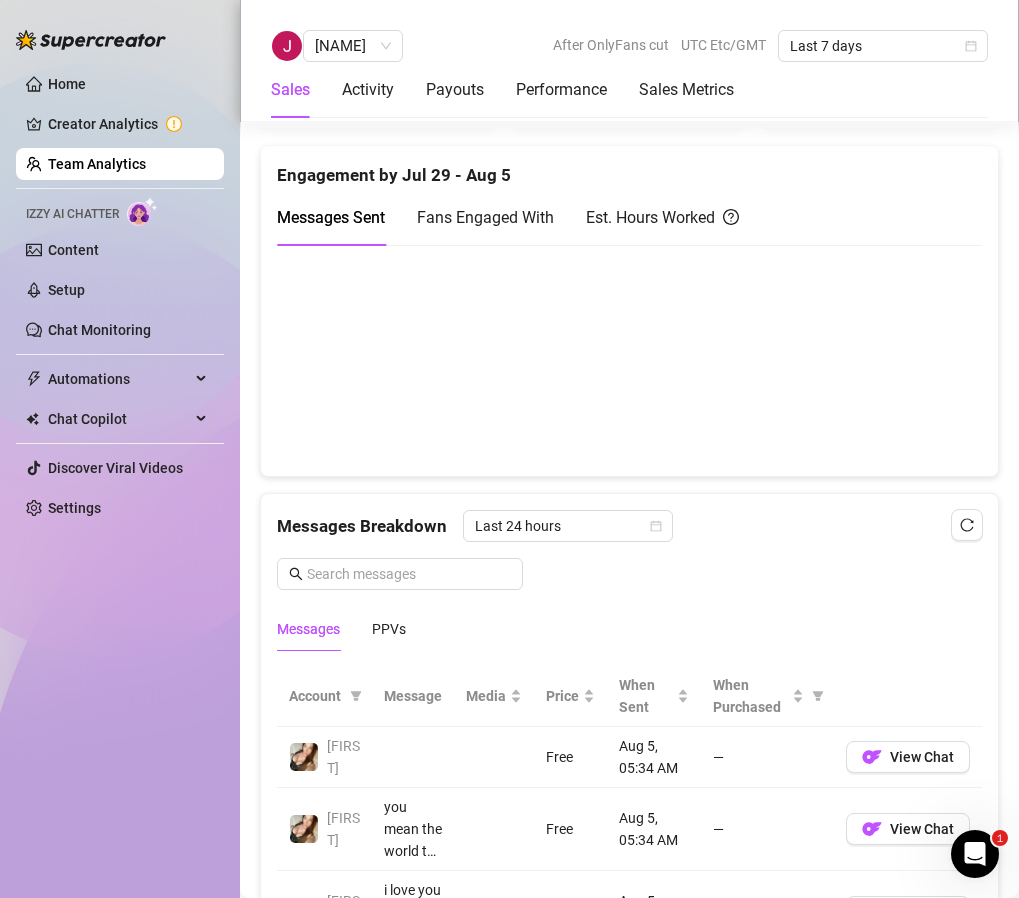 scroll, scrollTop: 338, scrollLeft: 0, axis: vertical 